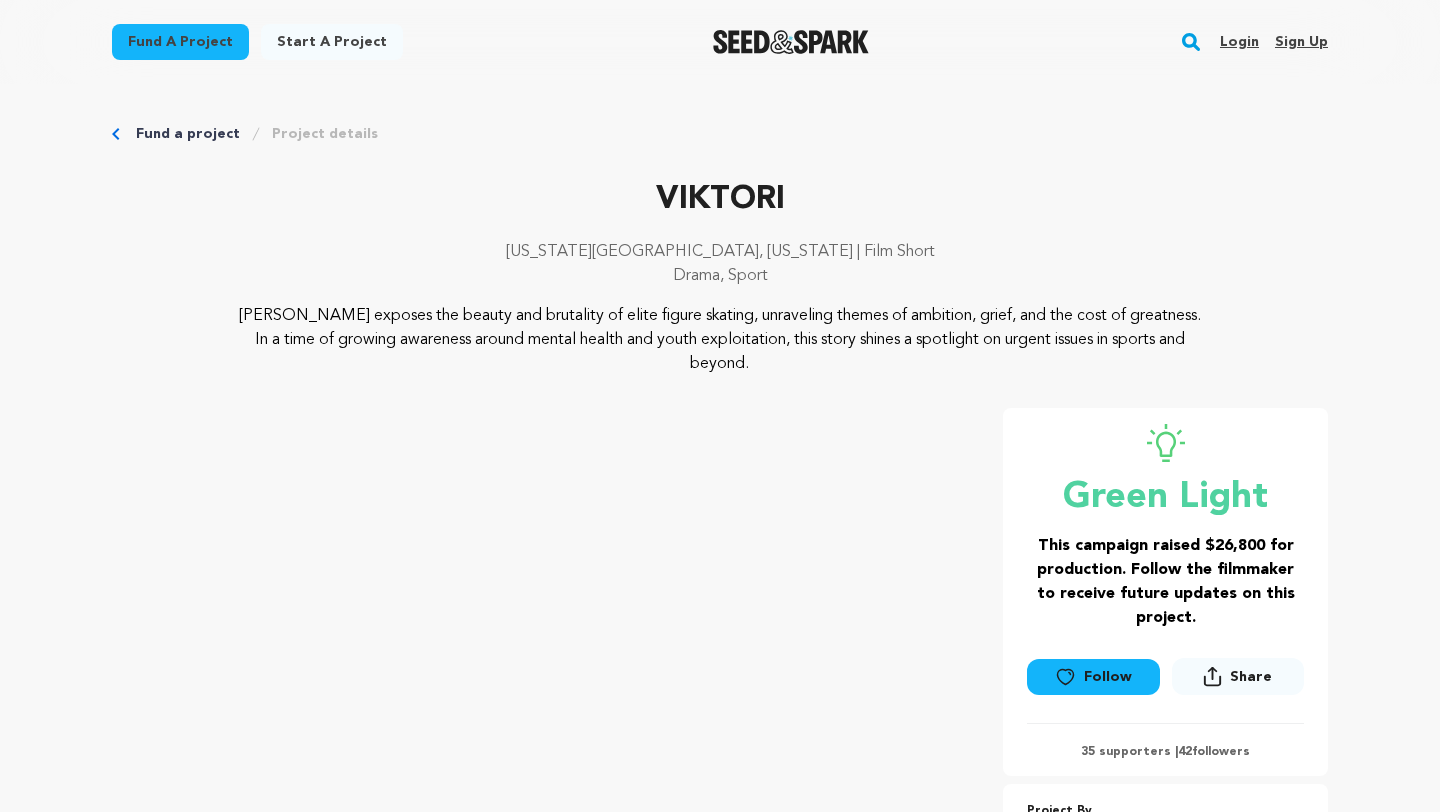 scroll, scrollTop: 0, scrollLeft: 0, axis: both 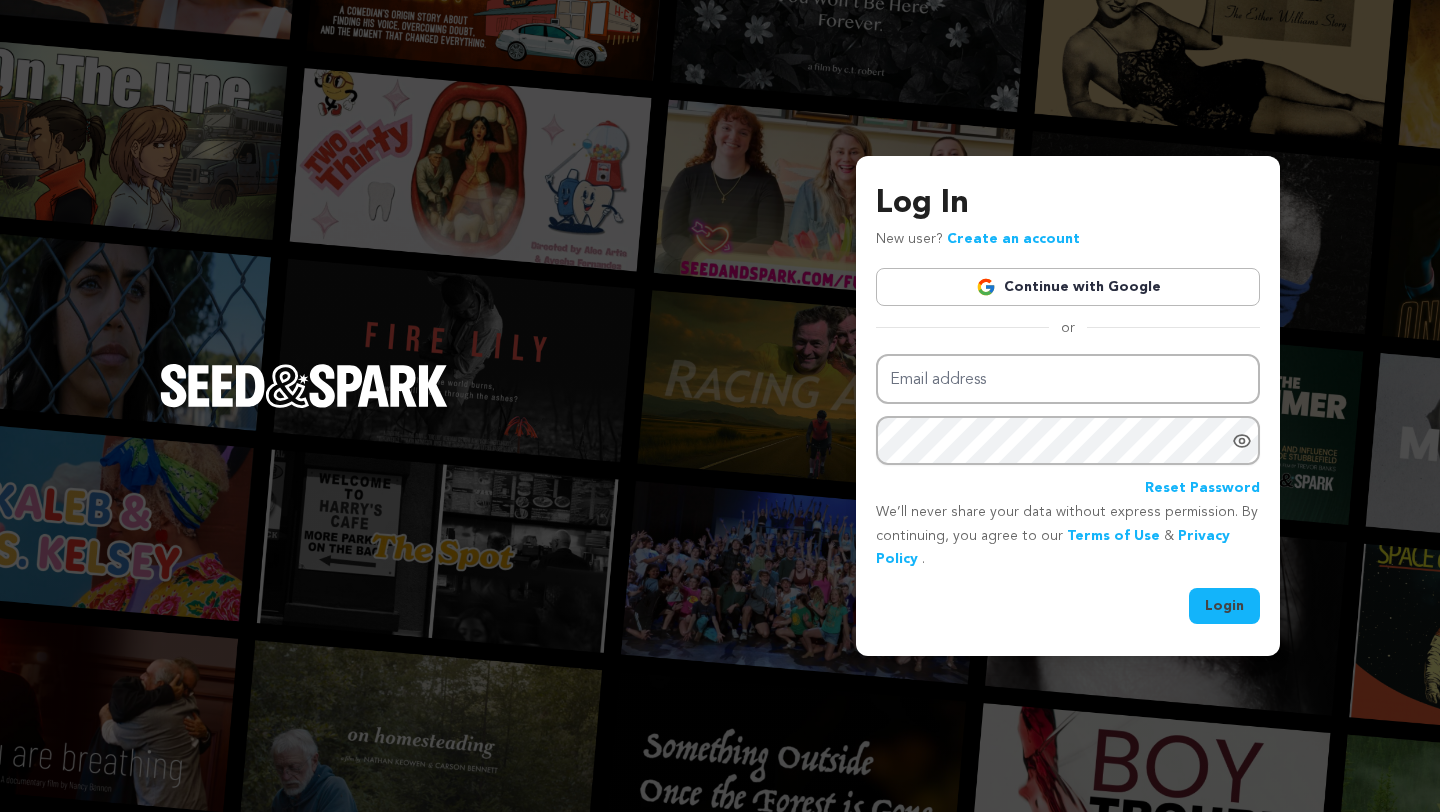 click on "Continue with Google" at bounding box center [1068, 287] 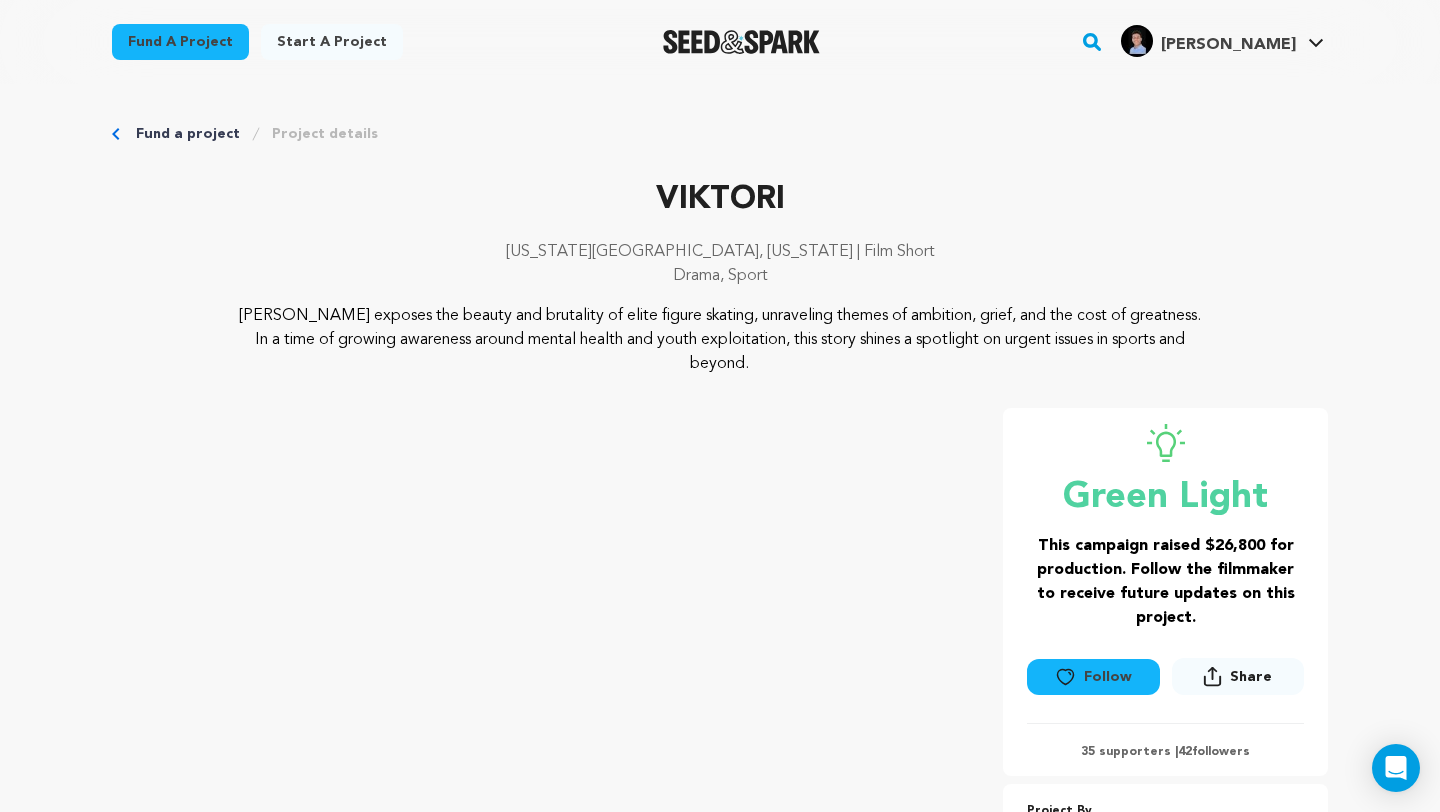 scroll, scrollTop: 0, scrollLeft: 0, axis: both 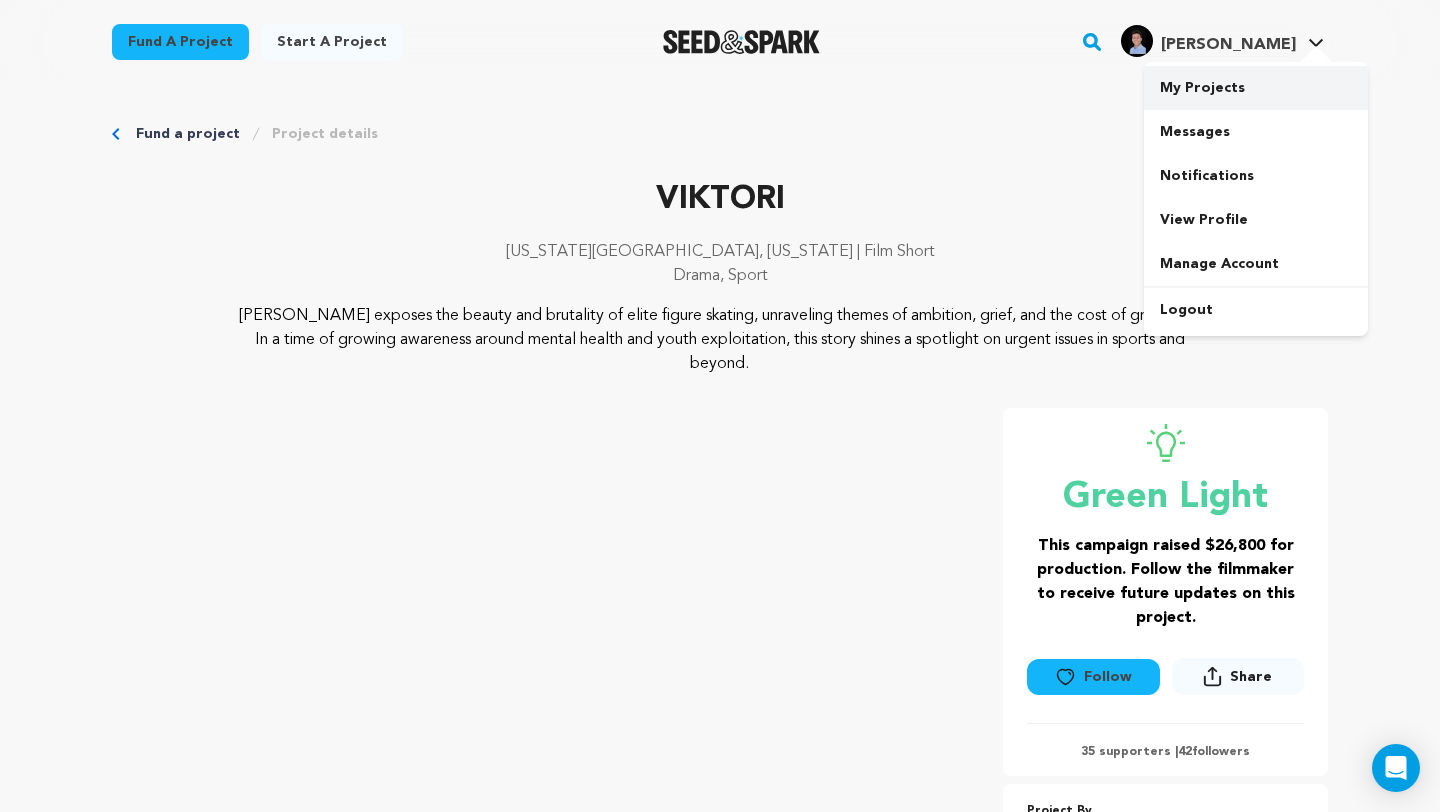 click on "My Projects" at bounding box center [1256, 88] 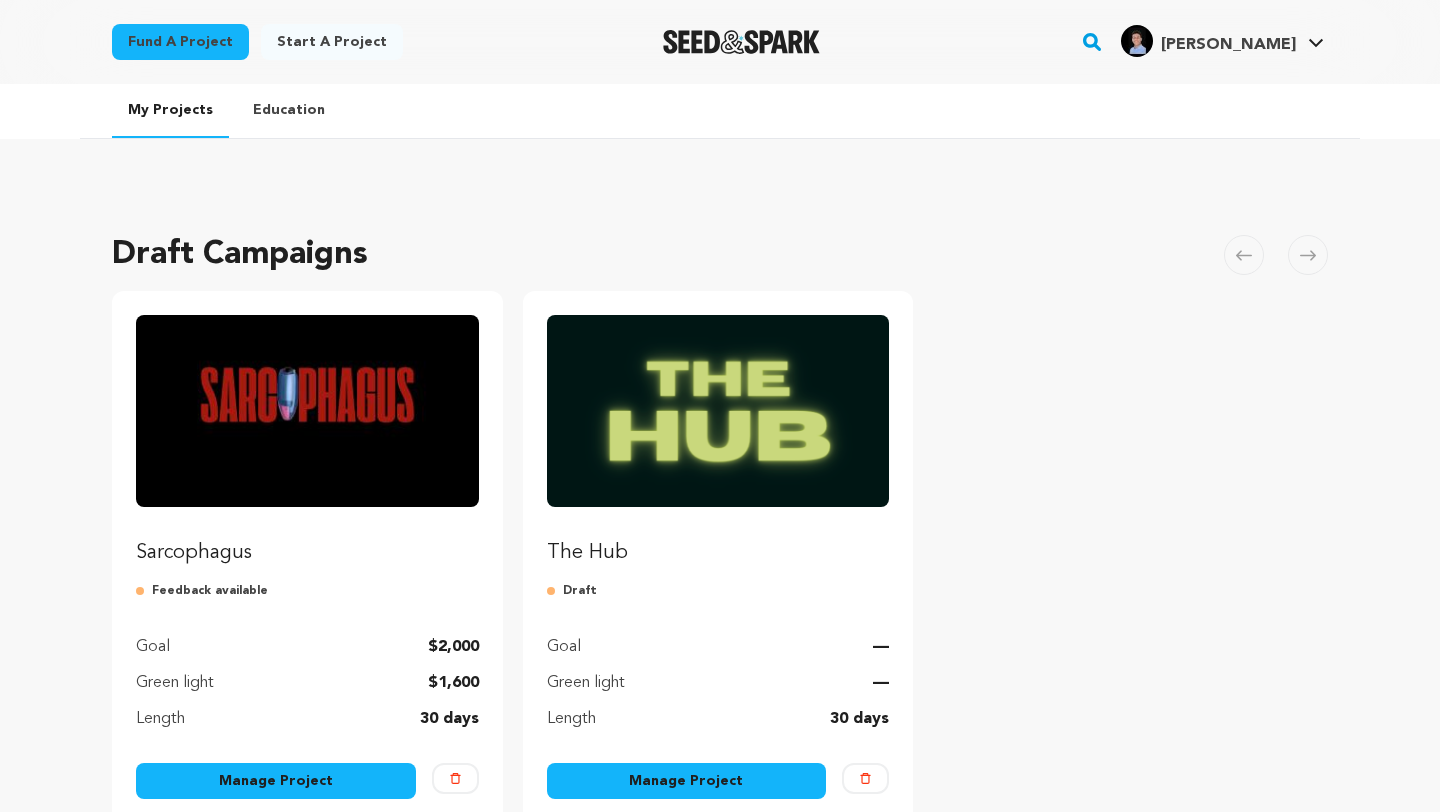 scroll, scrollTop: 0, scrollLeft: 0, axis: both 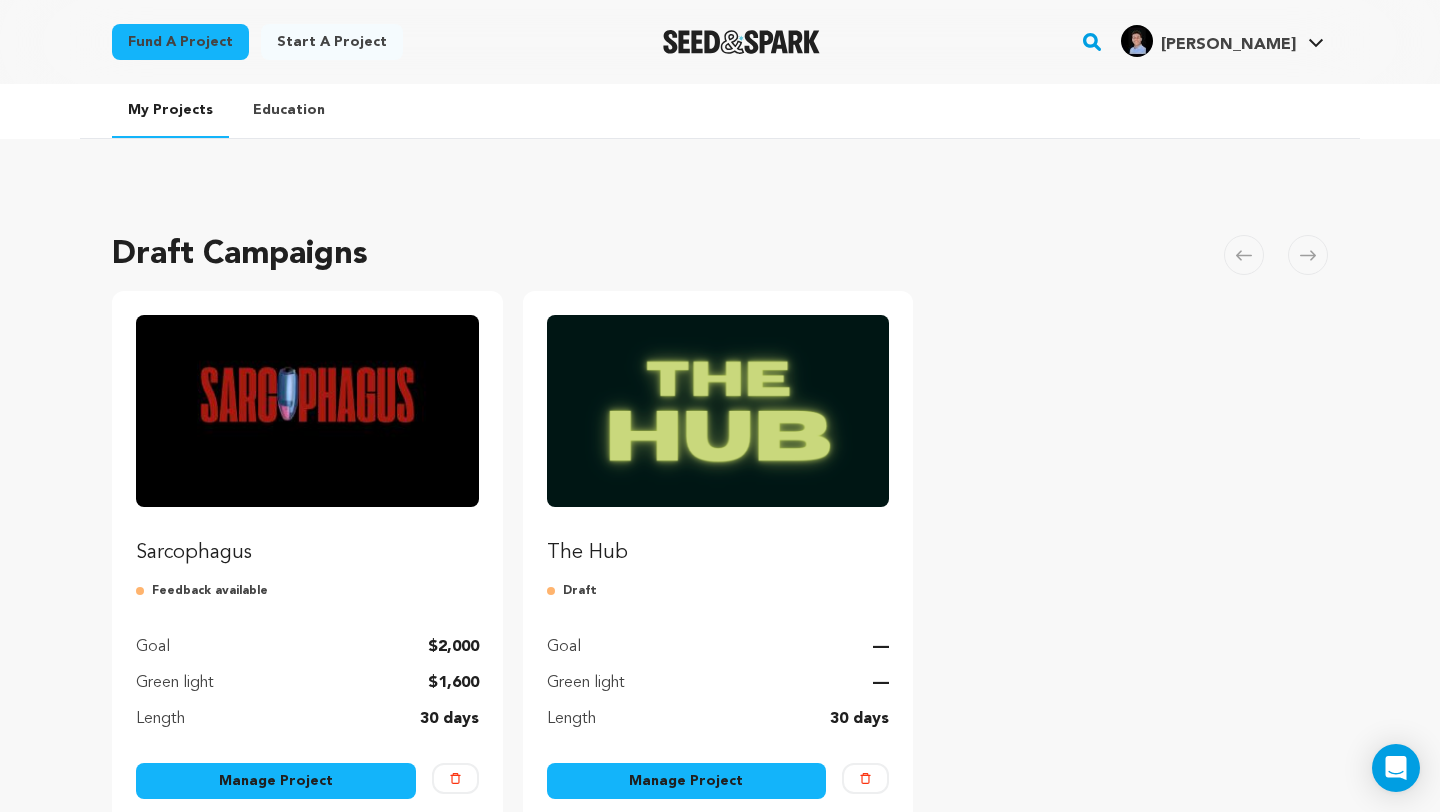click on "Manage Project" at bounding box center (276, 781) 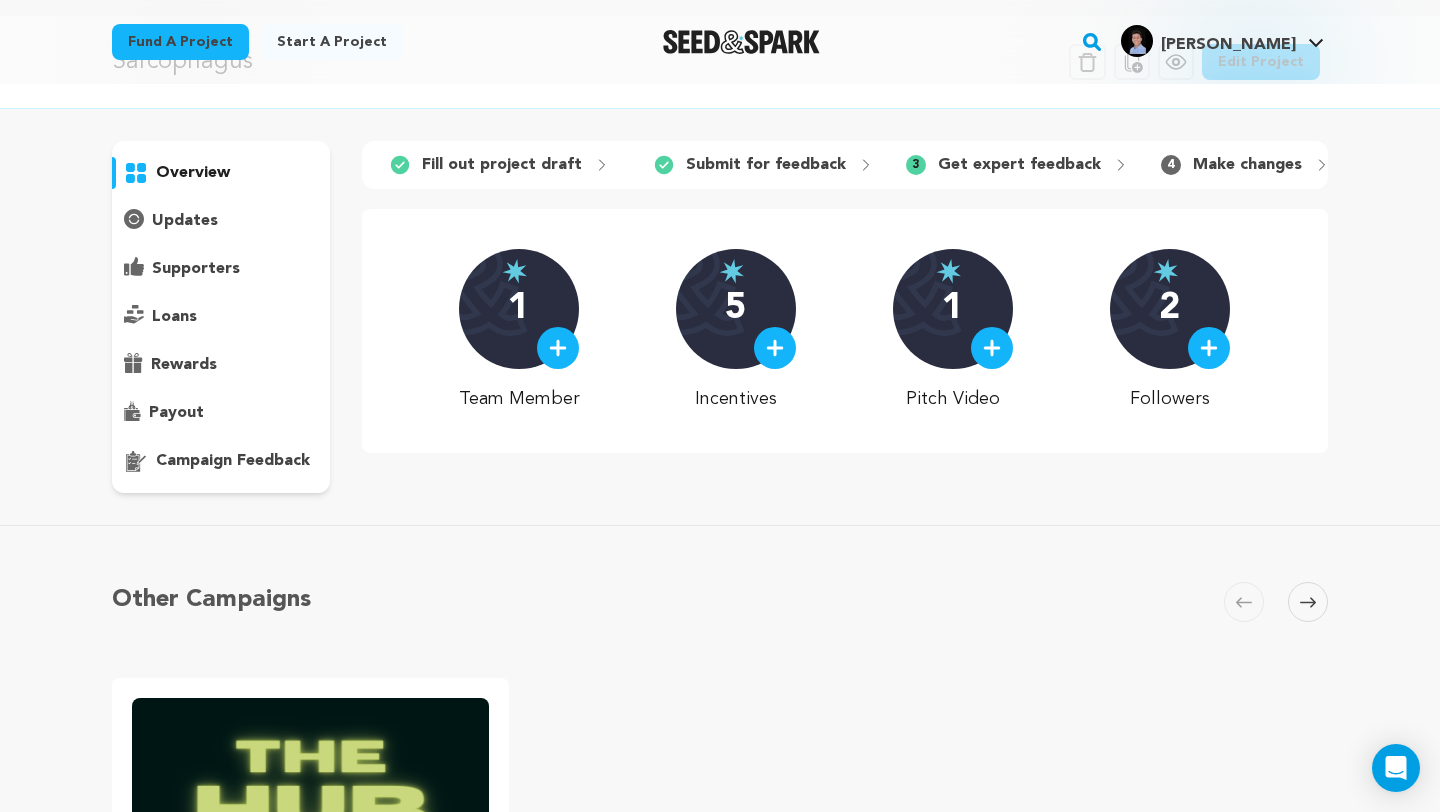 scroll, scrollTop: 85, scrollLeft: 0, axis: vertical 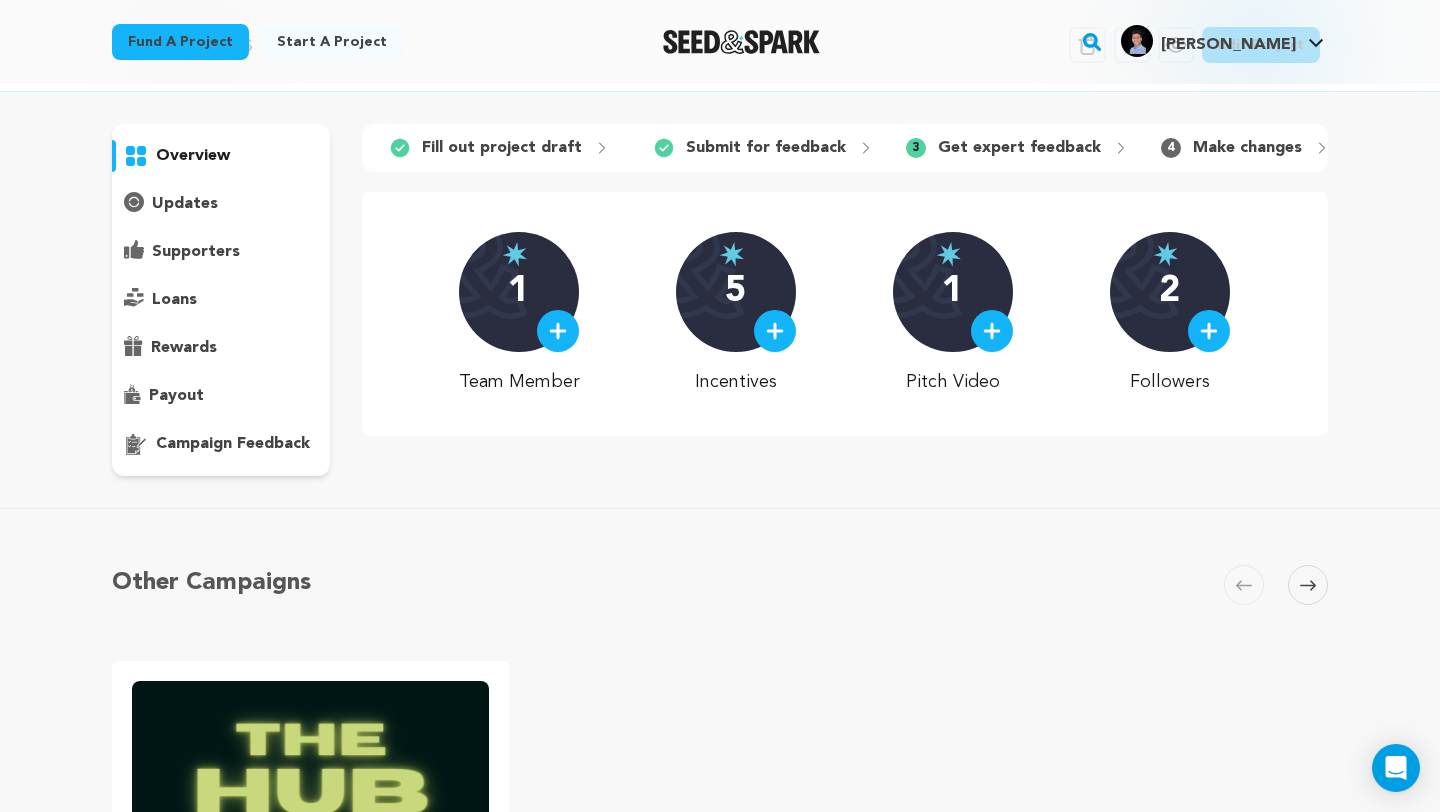 click on "campaign feedback" at bounding box center [233, 444] 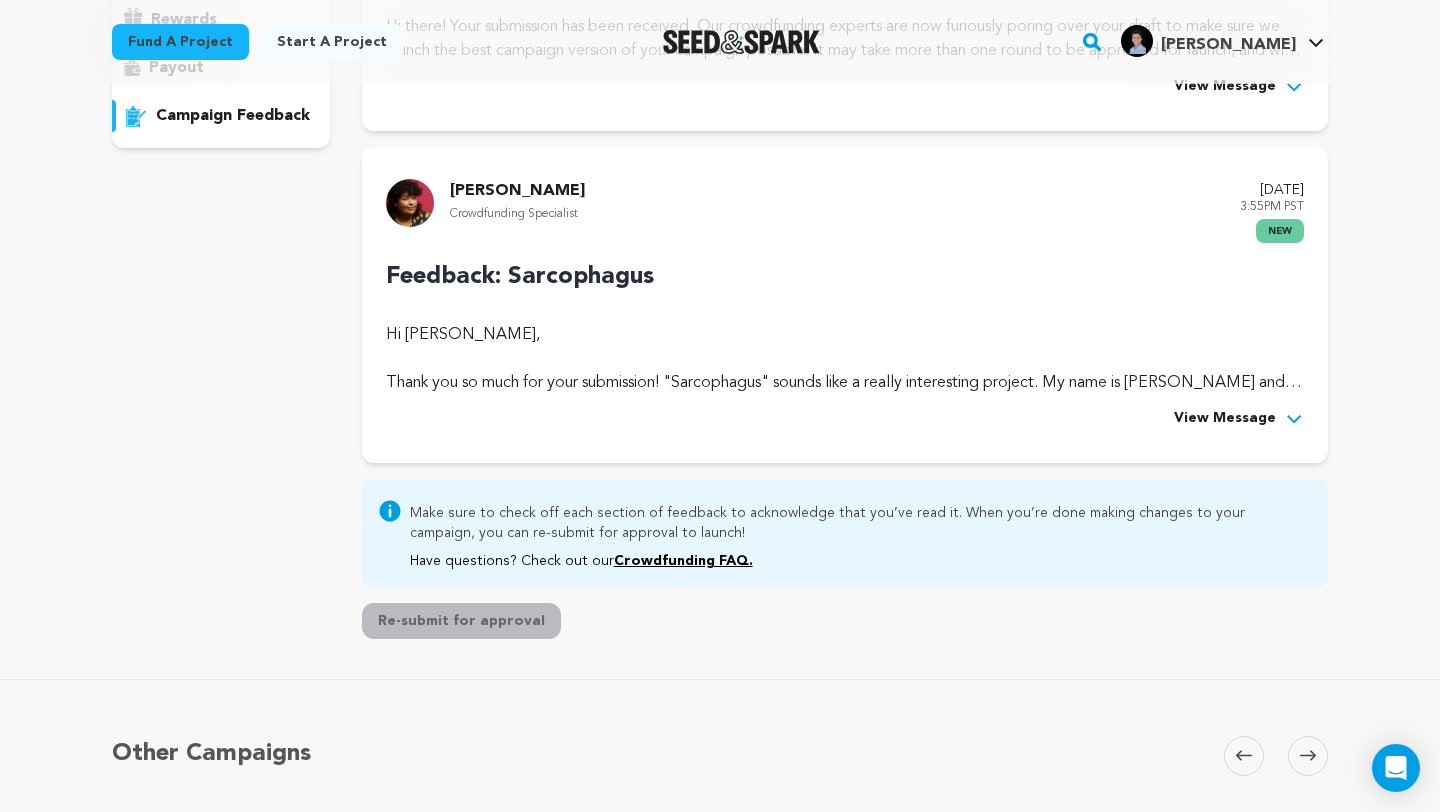 scroll, scrollTop: 443, scrollLeft: 0, axis: vertical 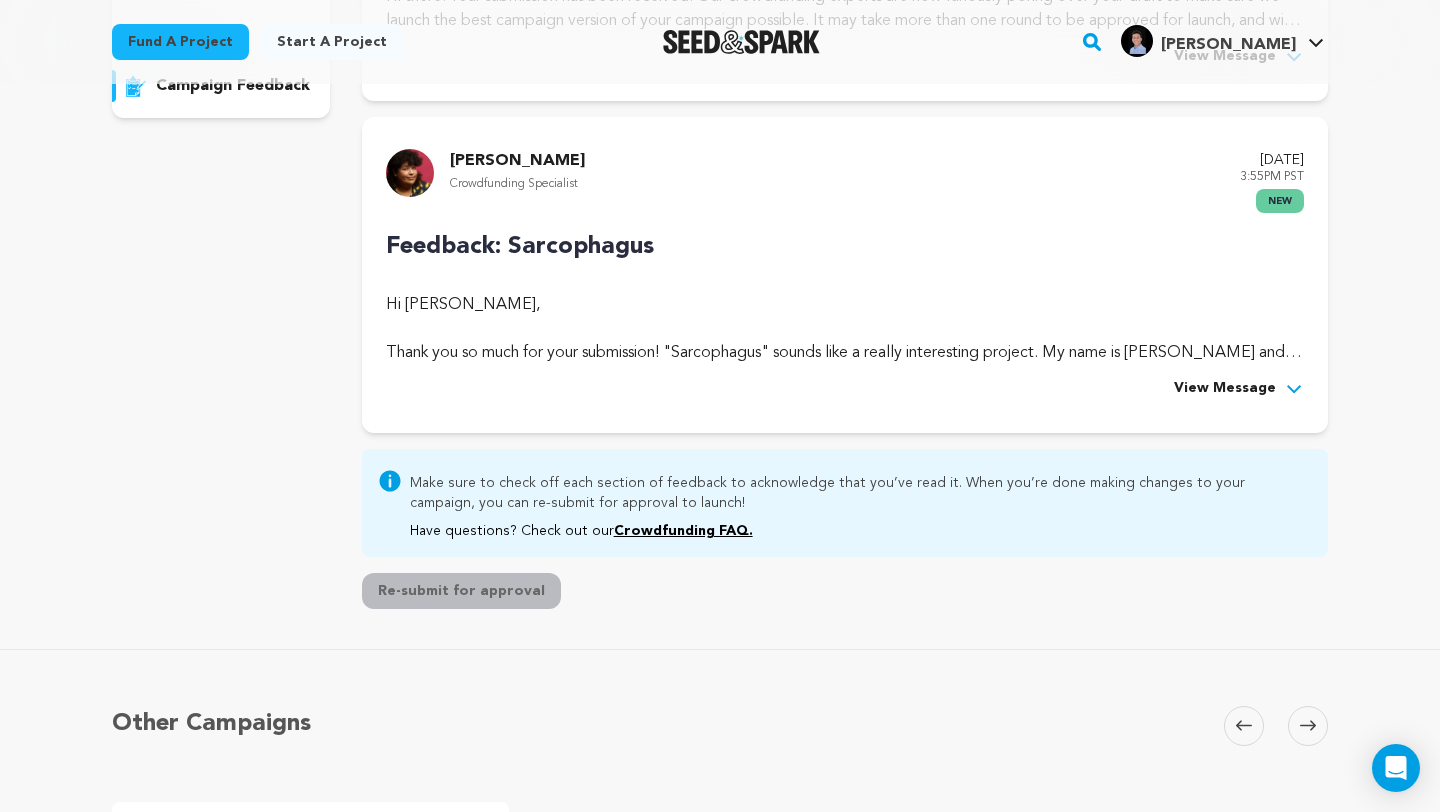 click on "Rocco Garrison
Crowdfunding Specialist
July 8, 2025
3:55PM PST
new
Feedback: Sarcophagus
Hi Jacob Pearl, Thank you so much for your submission! "Sarcophagus" sounds like a really interesting project. My name is Rocco and I'm the Seed&Spark crowdfunding specialist who will work with you on getting this project launched. you’re     to launch.  $2,000" at bounding box center [845, 275] 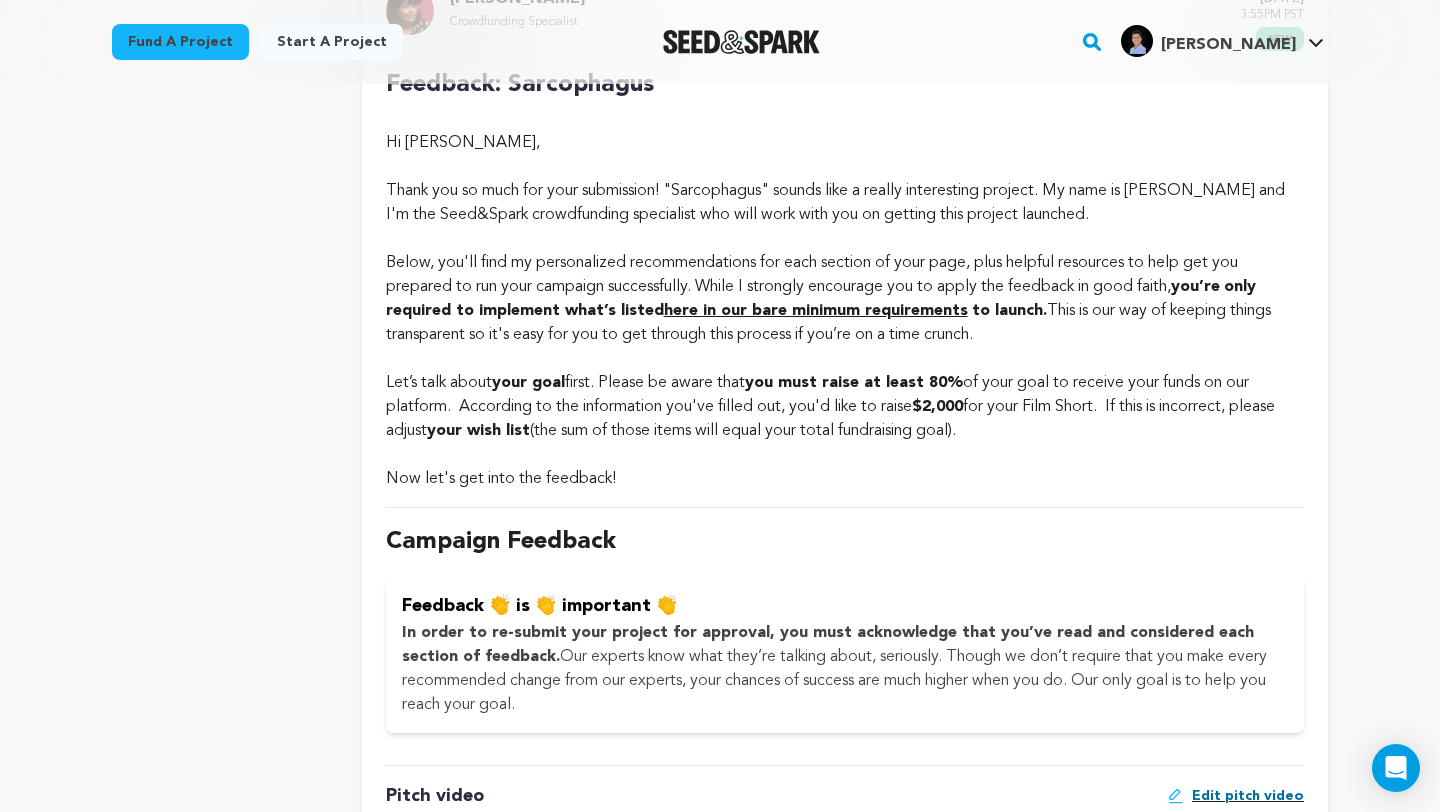 scroll, scrollTop: 608, scrollLeft: 0, axis: vertical 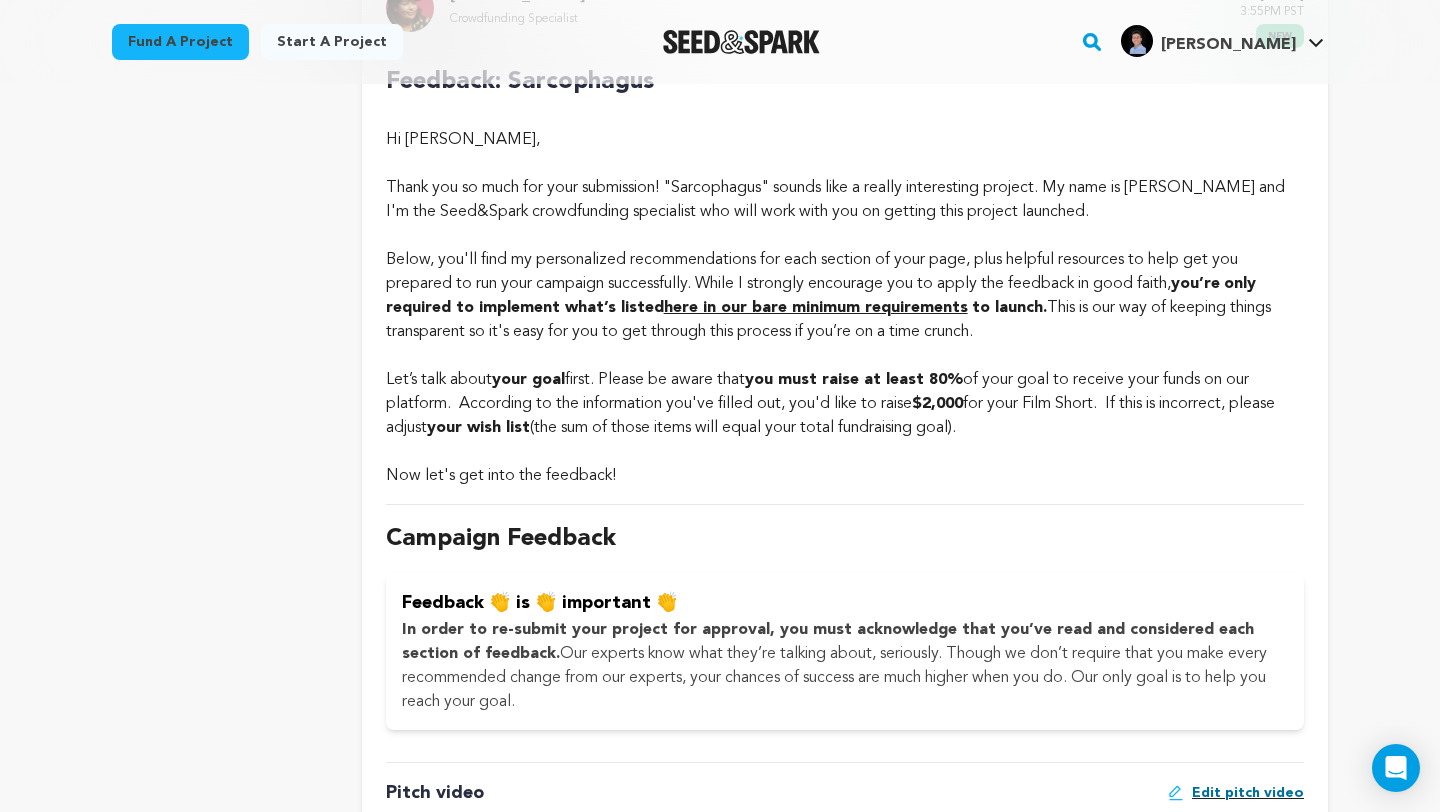 click on "Let’s talk about  your goal  first. Please be aware that  you must raise at least 80%  of your goal to receive your funds on our platform.  According to the information you've filled out, you'd like to raise  $2,000  for your Film Short.  If this is incorrect, please adjust  your wish list  (the sum of those items will equal your total fundraising goal)." at bounding box center (845, 404) 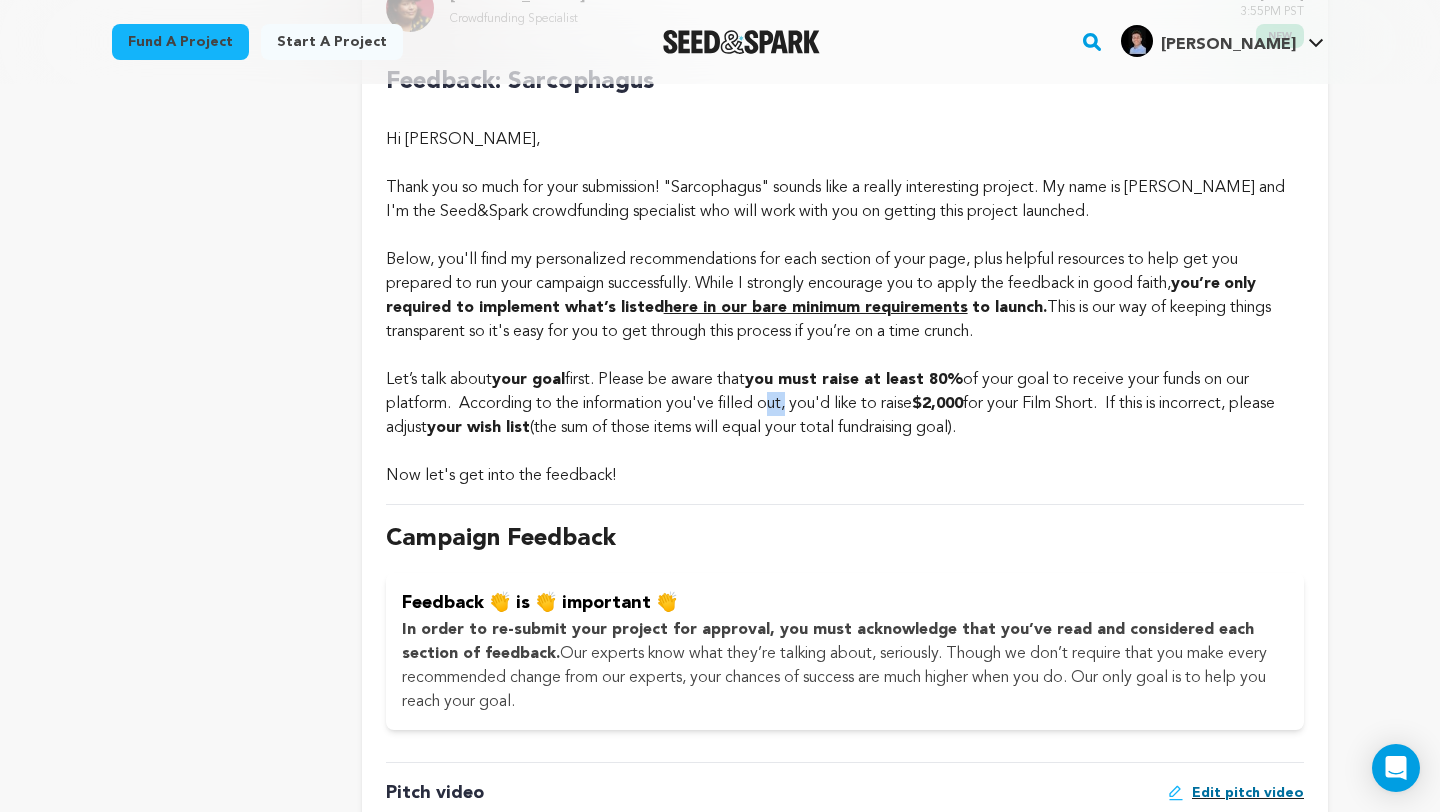 click on "Let’s talk about  your goal  first. Please be aware that  you must raise at least 80%  of your goal to receive your funds on our platform.  According to the information you've filled out, you'd like to raise  $2,000  for your Film Short.  If this is incorrect, please adjust  your wish list  (the sum of those items will equal your total fundraising goal)." at bounding box center (845, 404) 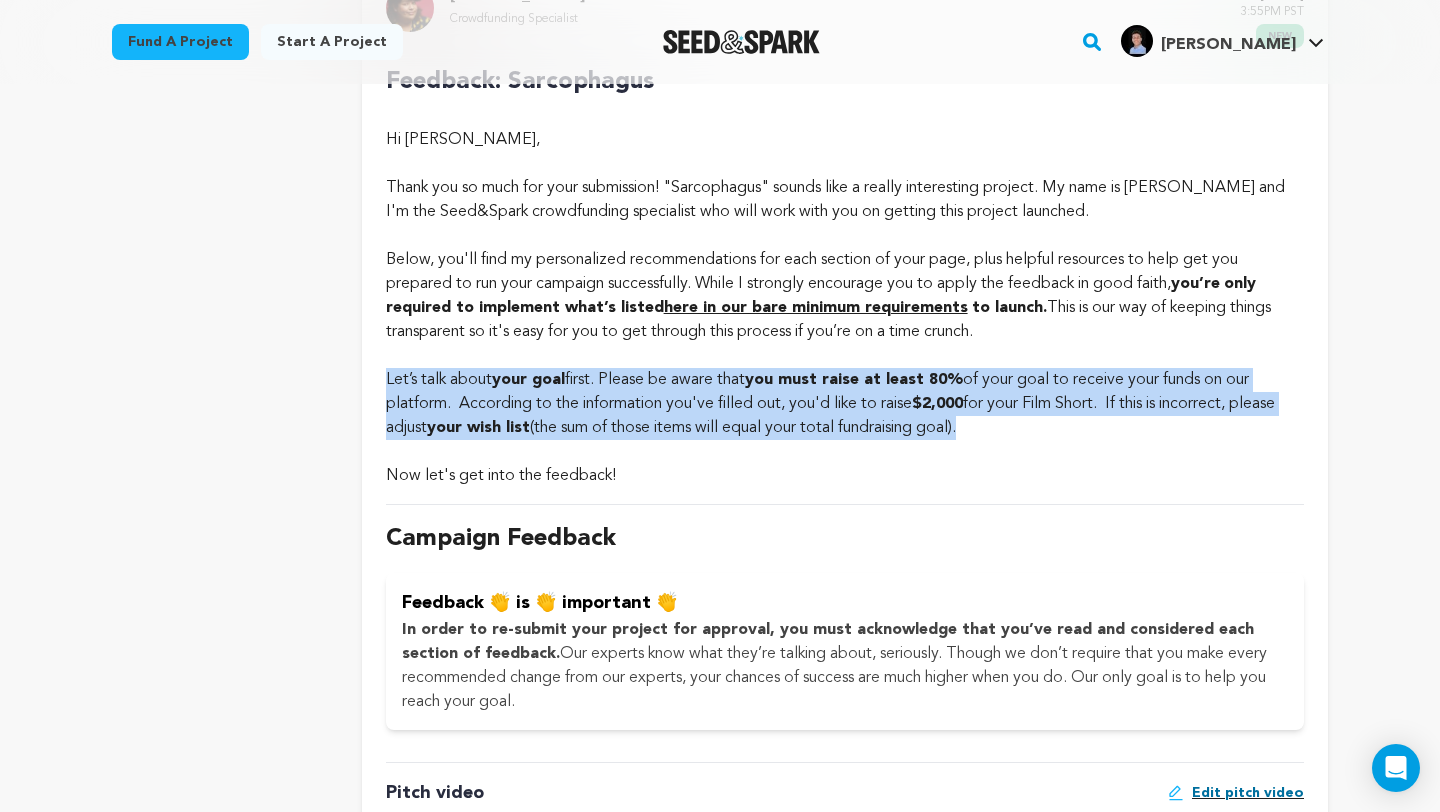 click on "Let’s talk about  your goal  first. Please be aware that  you must raise at least 80%  of your goal to receive your funds on our platform.  According to the information you've filled out, you'd like to raise  $2,000  for your Film Short.  If this is incorrect, please adjust  your wish list  (the sum of those items will equal your total fundraising goal)." at bounding box center (845, 404) 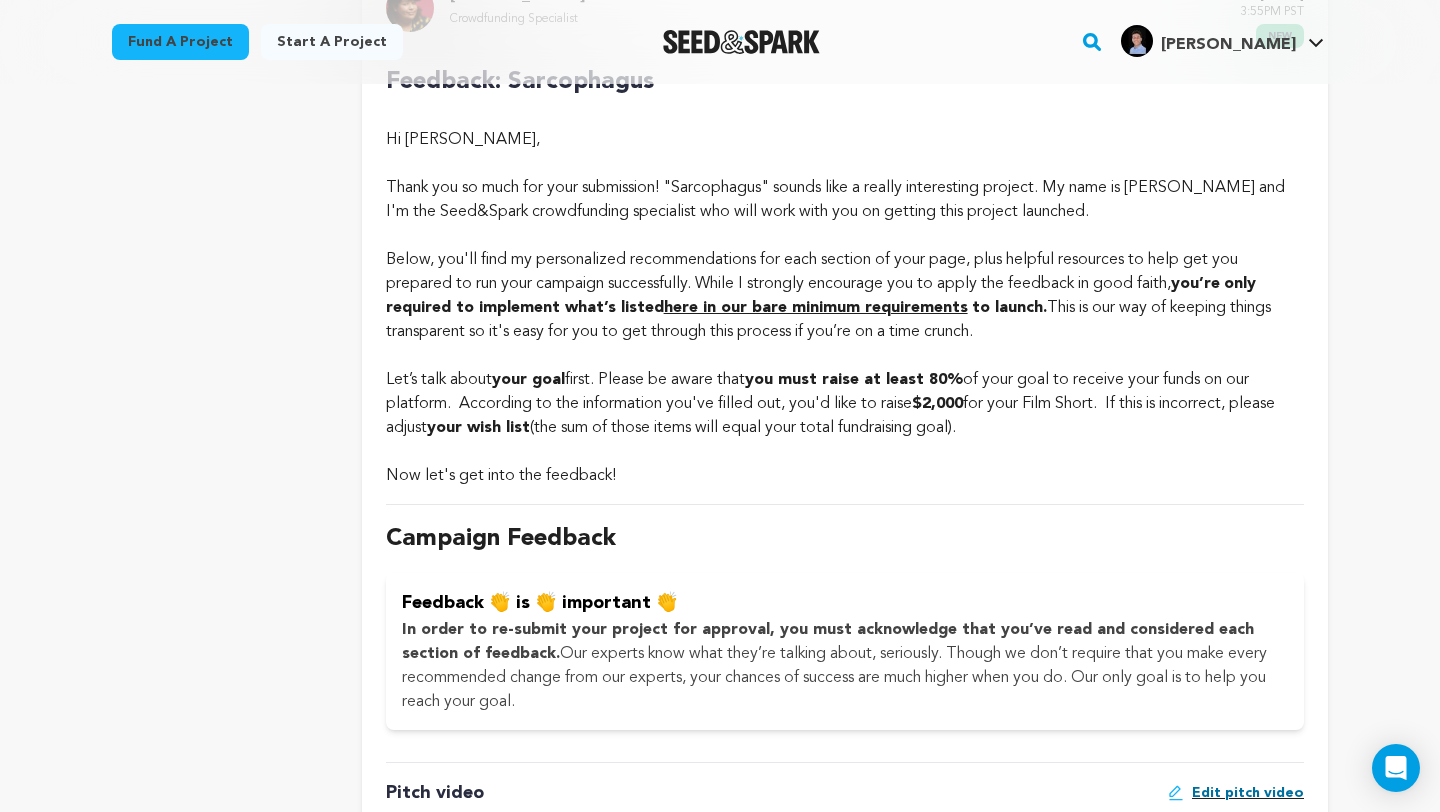 click on "you must raise at least 80%" at bounding box center (854, 380) 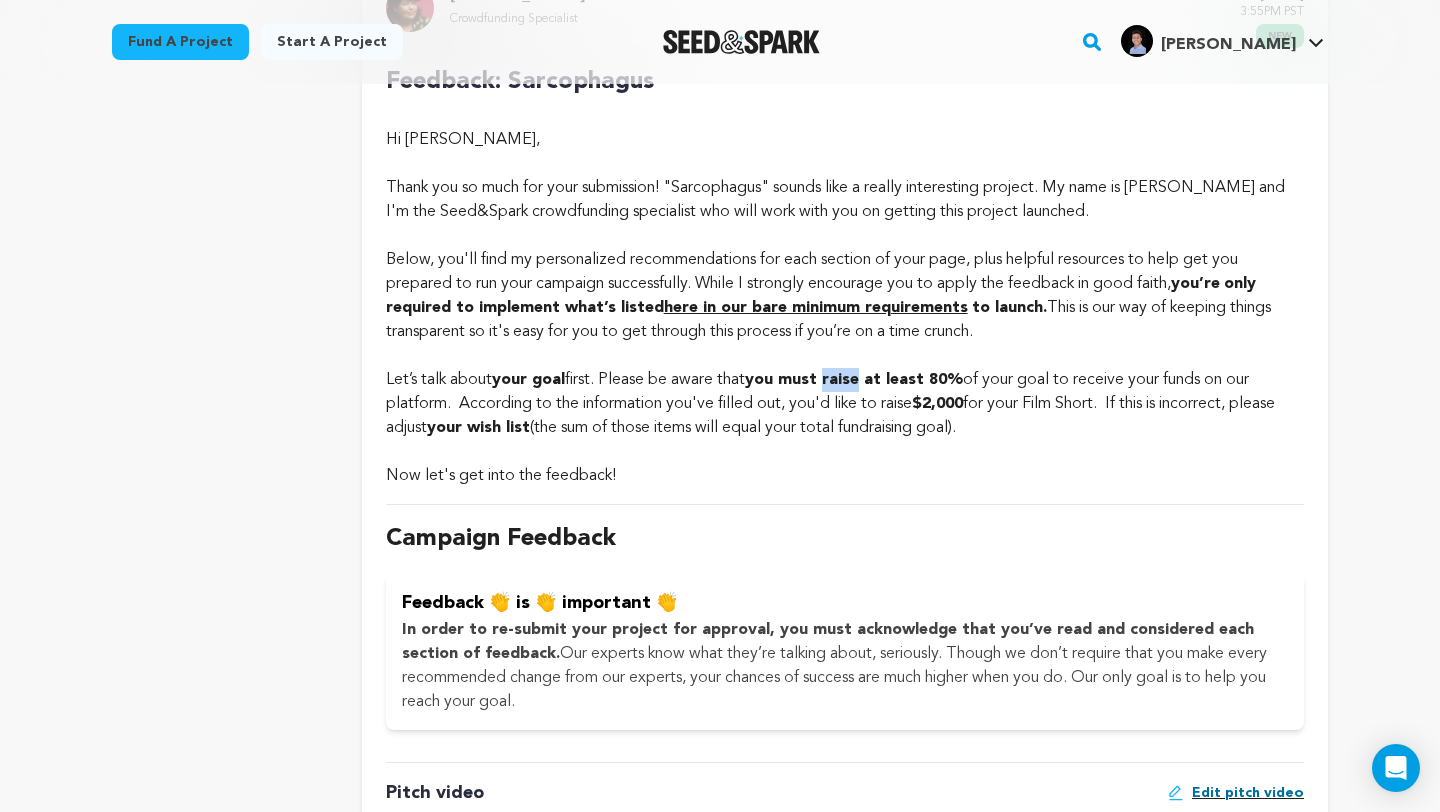 click on "you must raise at least 80%" at bounding box center [854, 380] 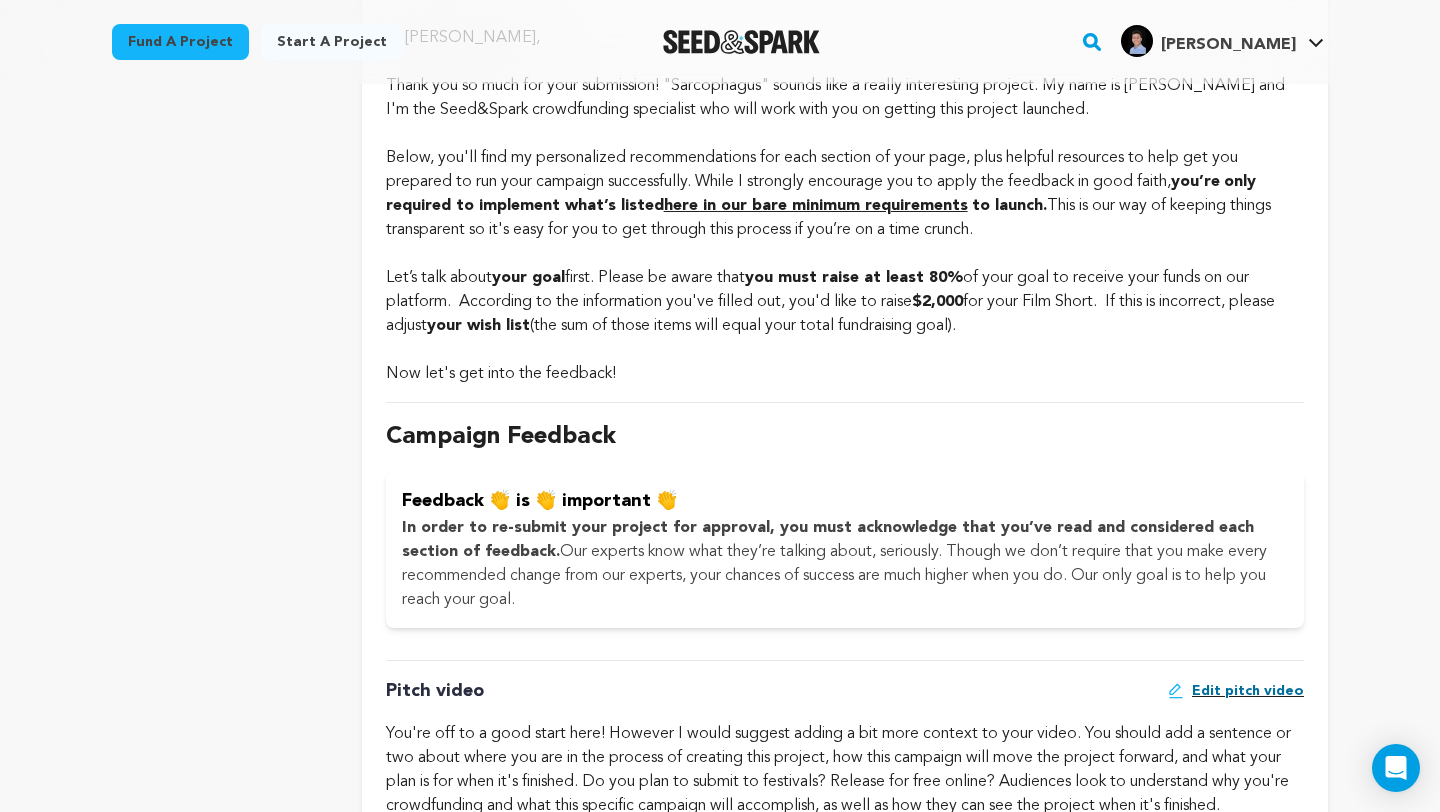 scroll, scrollTop: 786, scrollLeft: 0, axis: vertical 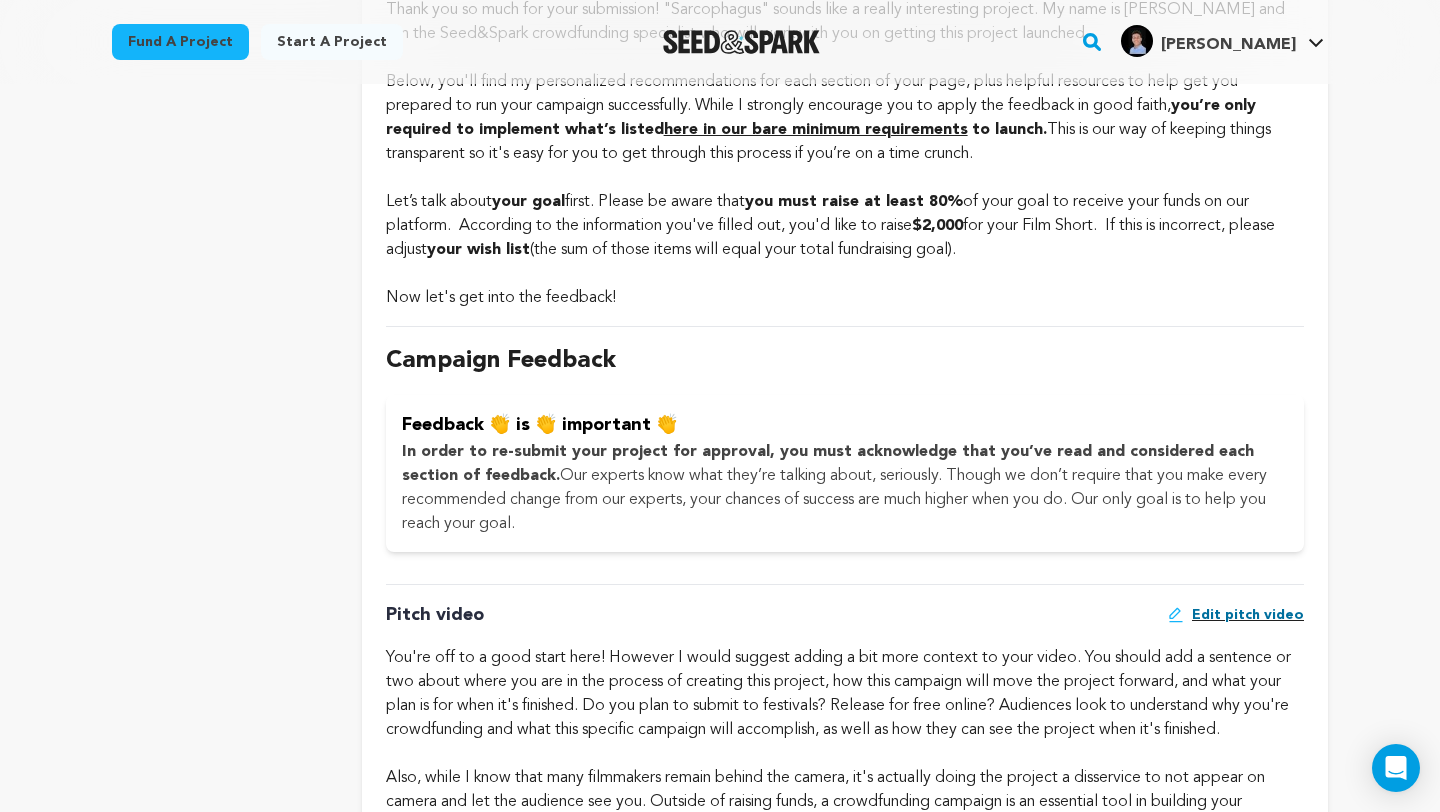 click on "Now let's get into the feedback!" at bounding box center [845, 298] 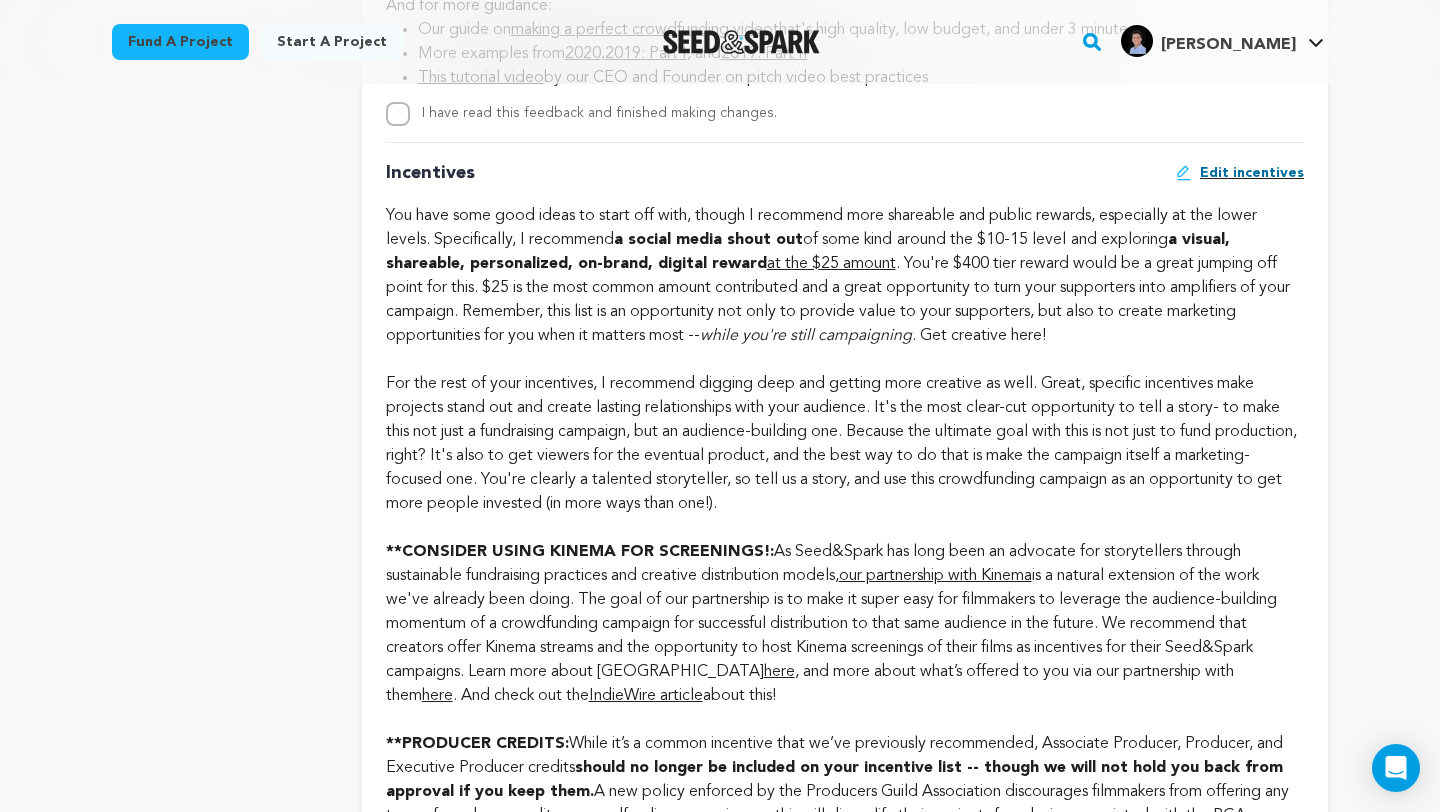 scroll, scrollTop: 1896, scrollLeft: 0, axis: vertical 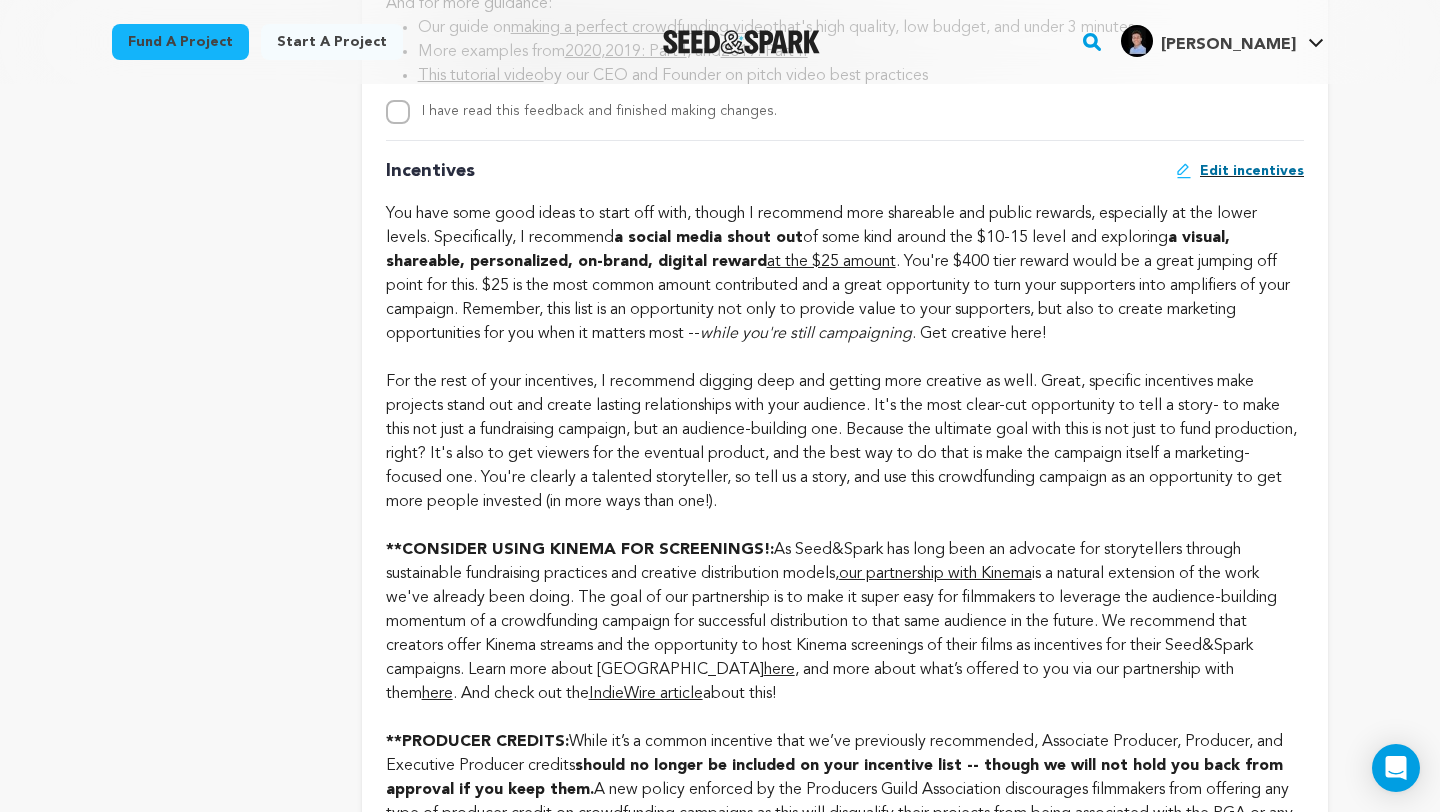 click on "a social media shout out" at bounding box center [708, 238] 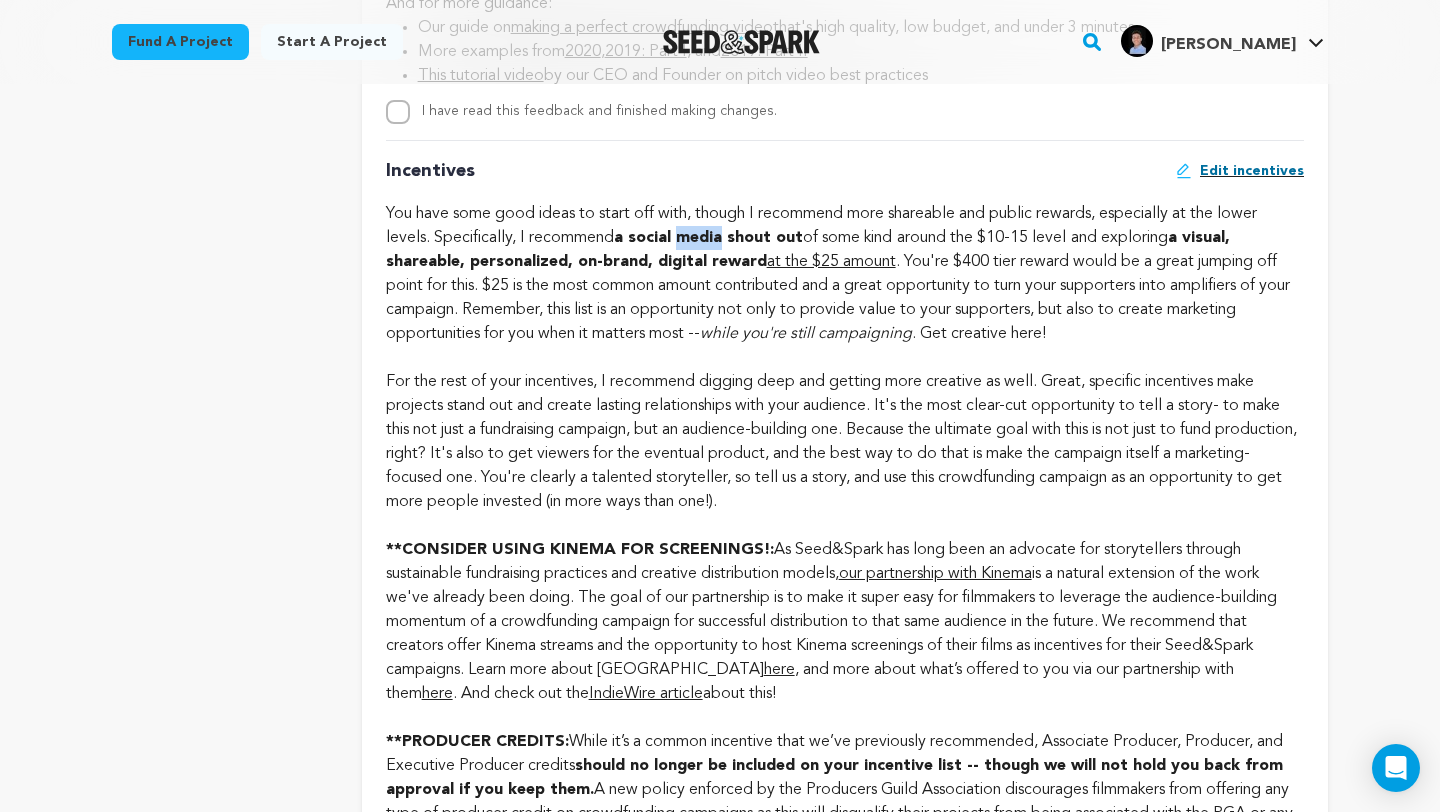 click on "a social media shout out" at bounding box center [708, 238] 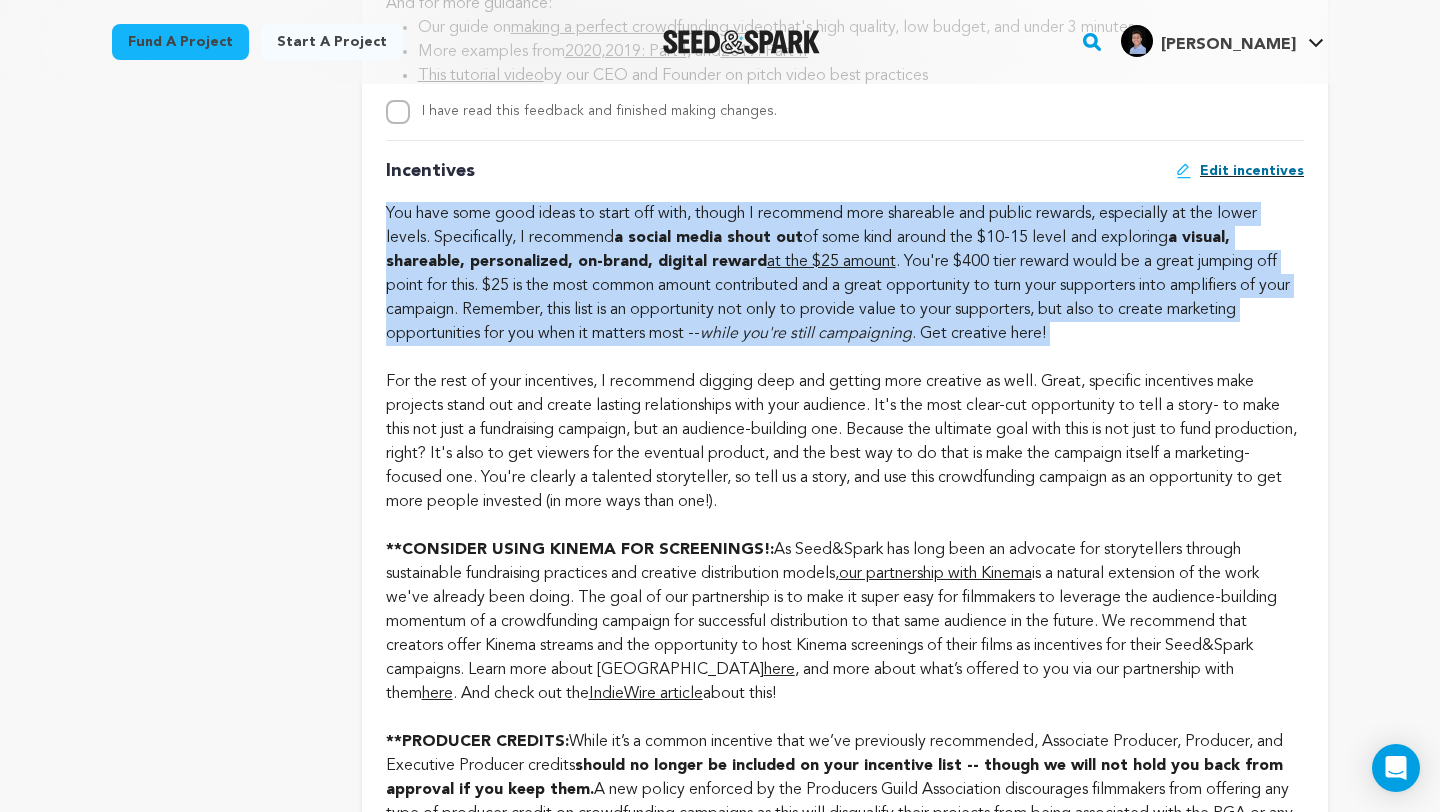click on "a social media shout out" at bounding box center (708, 238) 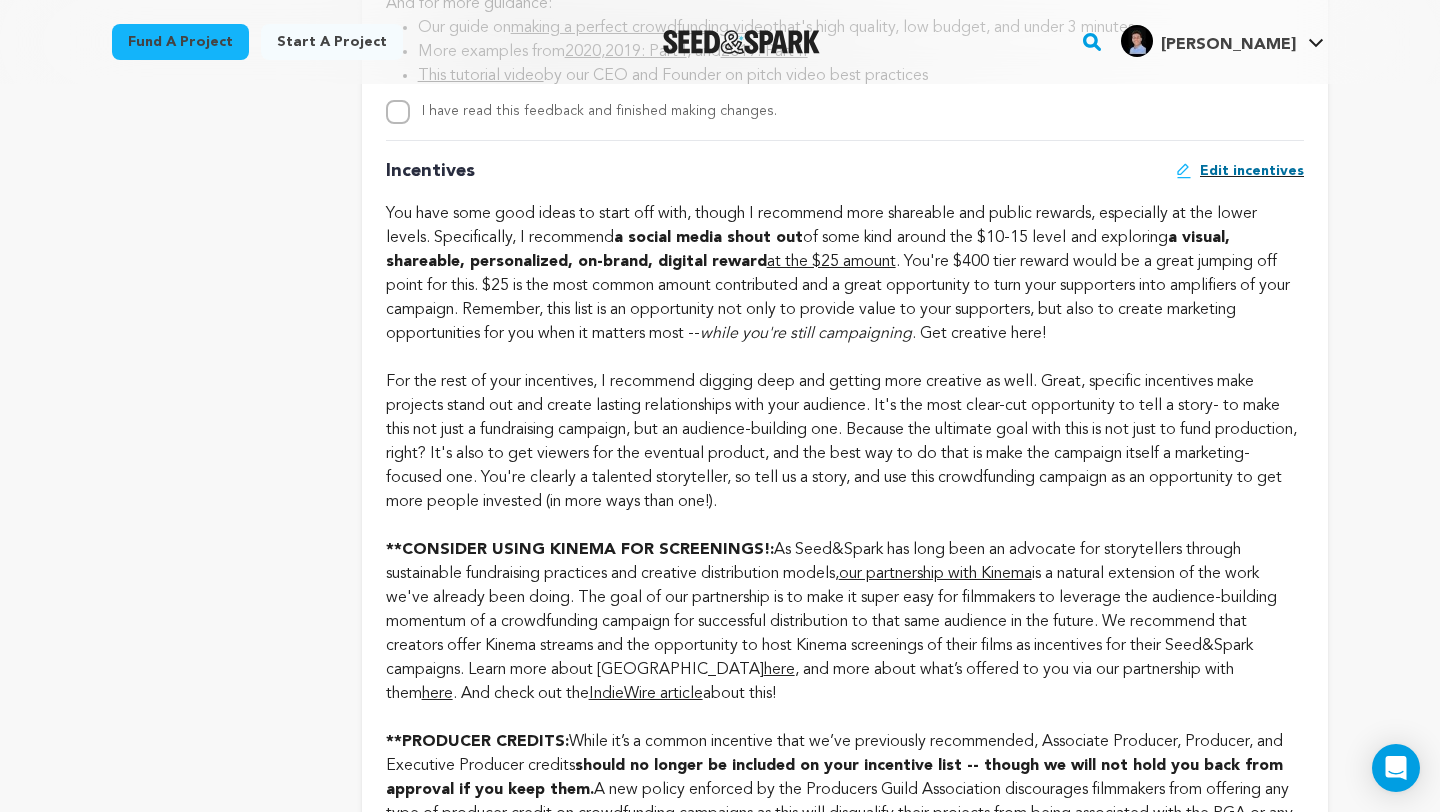 click on "a social media shout out" at bounding box center [708, 238] 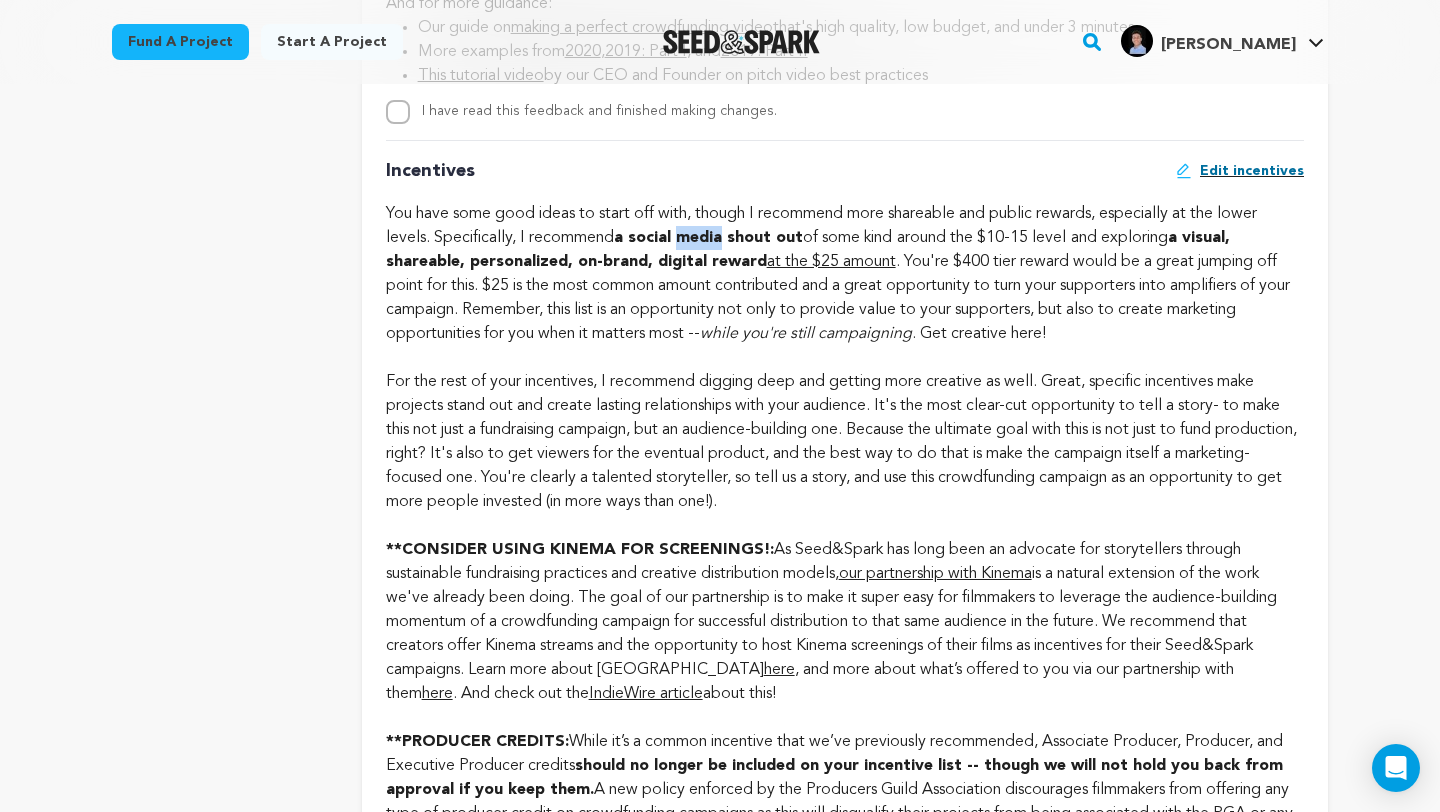click on "a social media shout out" at bounding box center [708, 238] 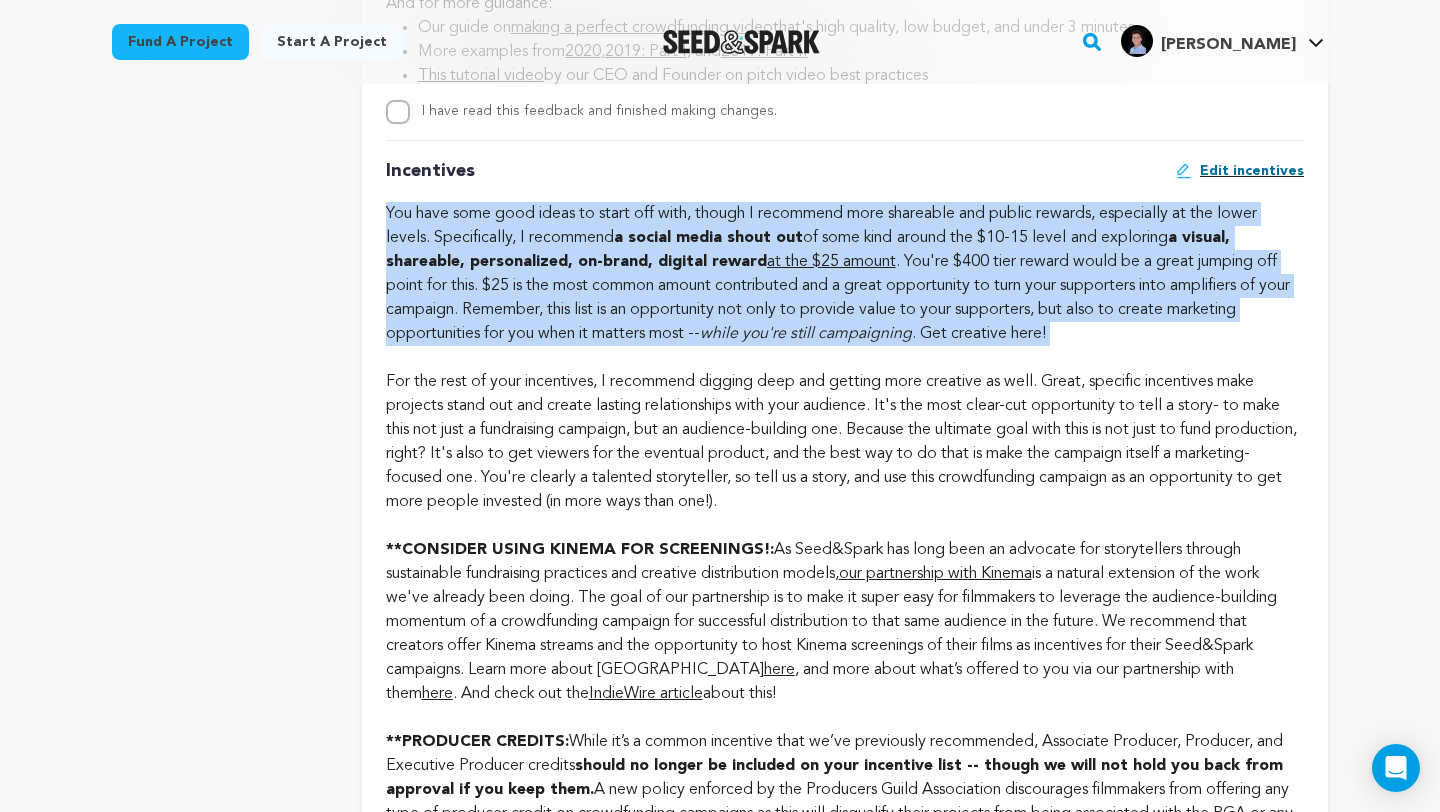 click on "a social media shout out" at bounding box center (708, 238) 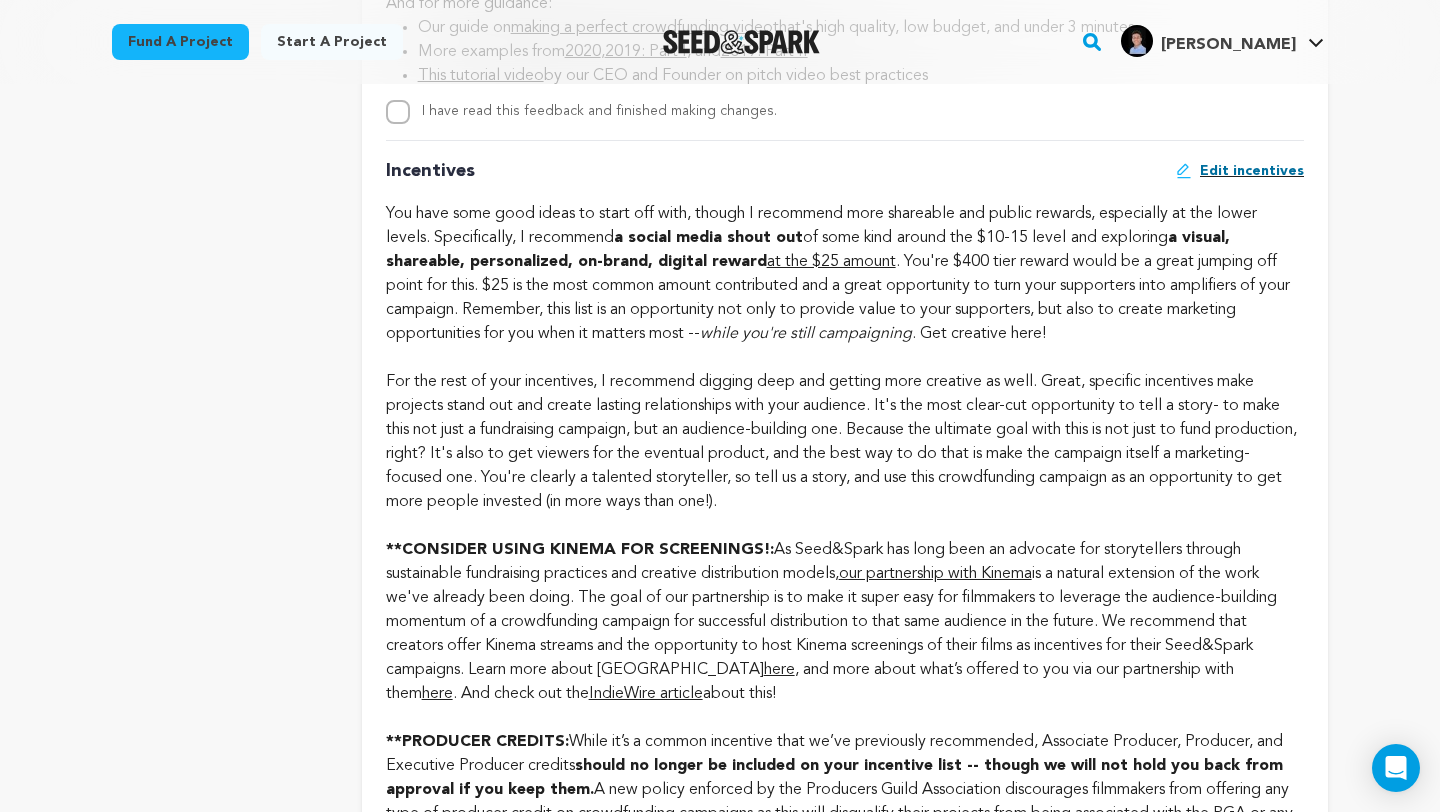 click on "a visual, shareable, personalized, on-brand, digital reward" at bounding box center [808, 250] 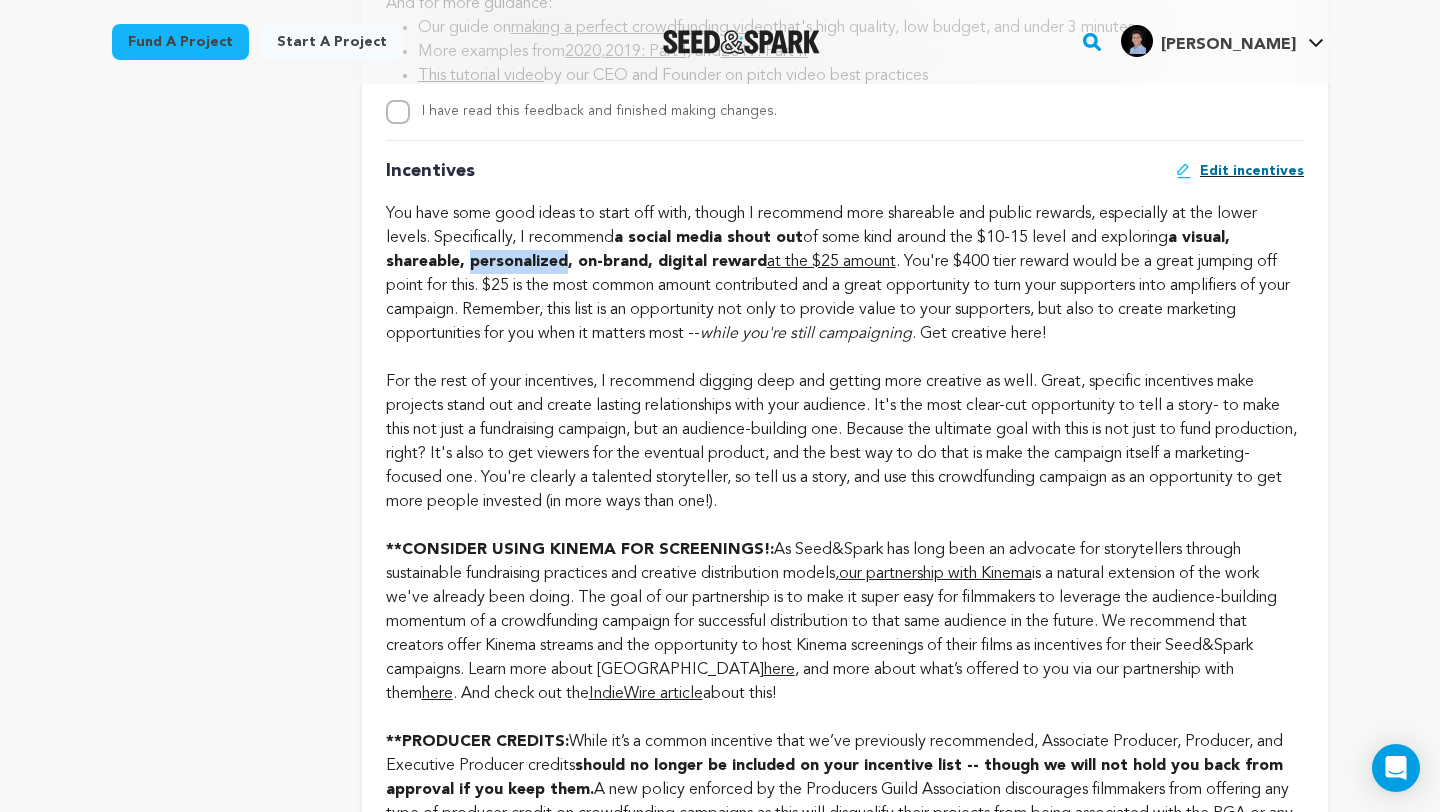 click on "a visual, shareable, personalized, on-brand, digital reward" at bounding box center [808, 250] 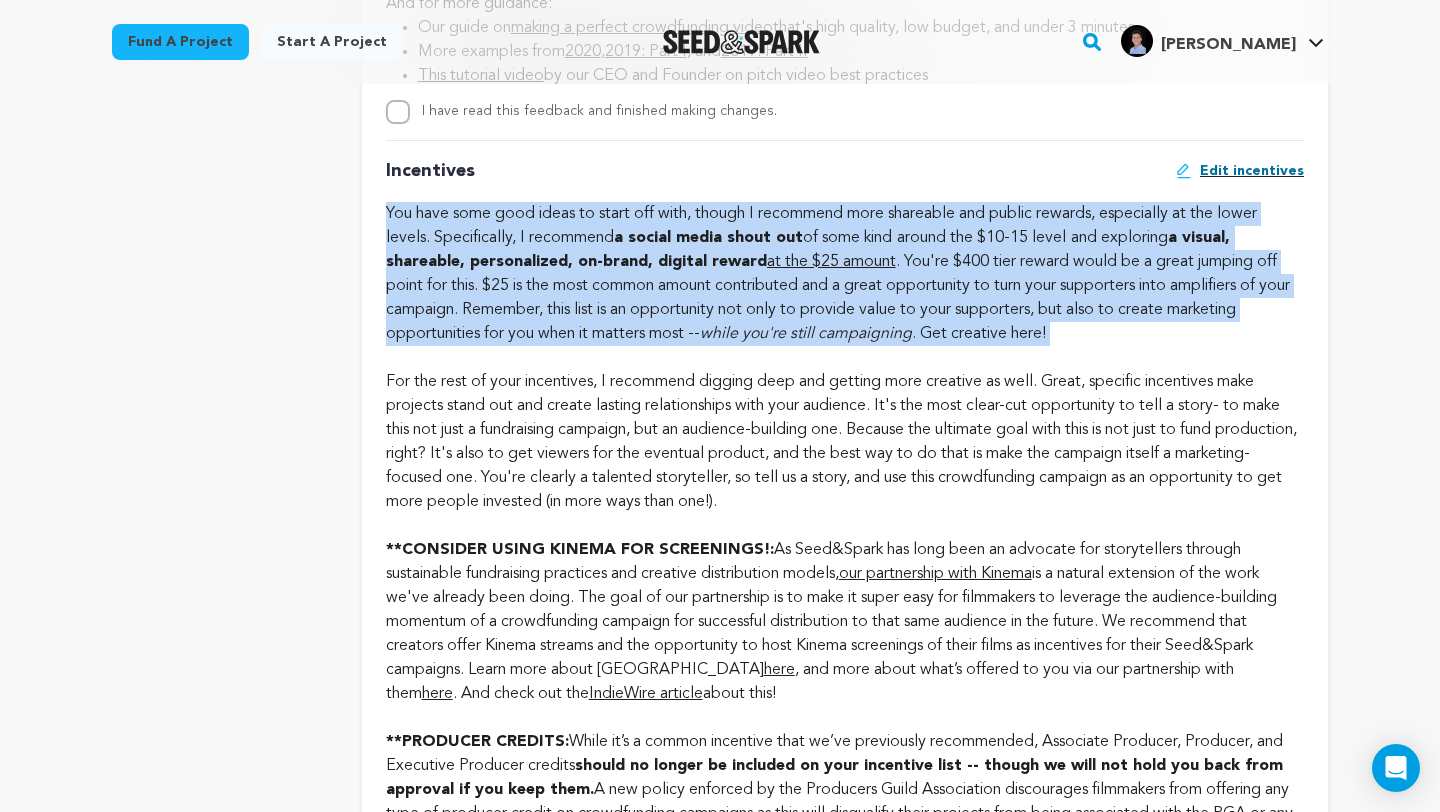 click on "a visual, shareable, personalized, on-brand, digital reward" at bounding box center (808, 250) 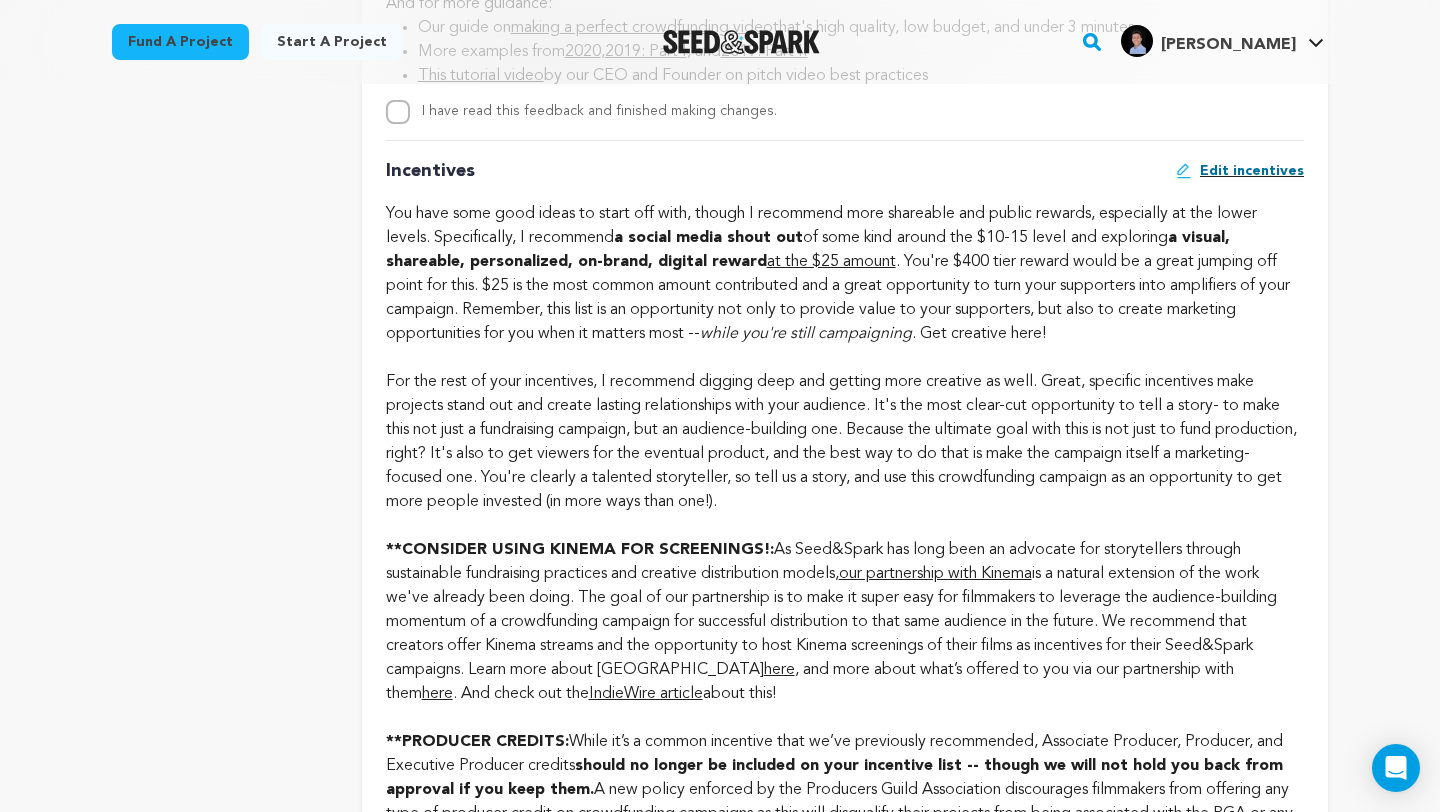 click on "You have some good ideas to start off with, though I recommend more shareable and public rewards, especially at the lower levels. Specifically, I recommend  a social media shout out  of some kind   around the $10-15 level   and exploring  a visual, shareable, personalized, on-brand, digital reward  at the $25 amount . You're $400 tier reward would be a great jumping off point for this. $25 is the most common amount contributed and a great opportunity to turn your supporters into amplifiers of your campaign. Remember, this list is an opportunity not only to provide value to your supporters, but also to create marketing opportunities for you when it matters most --  while you're still campaigning . Get creative here!" at bounding box center [845, -1052] 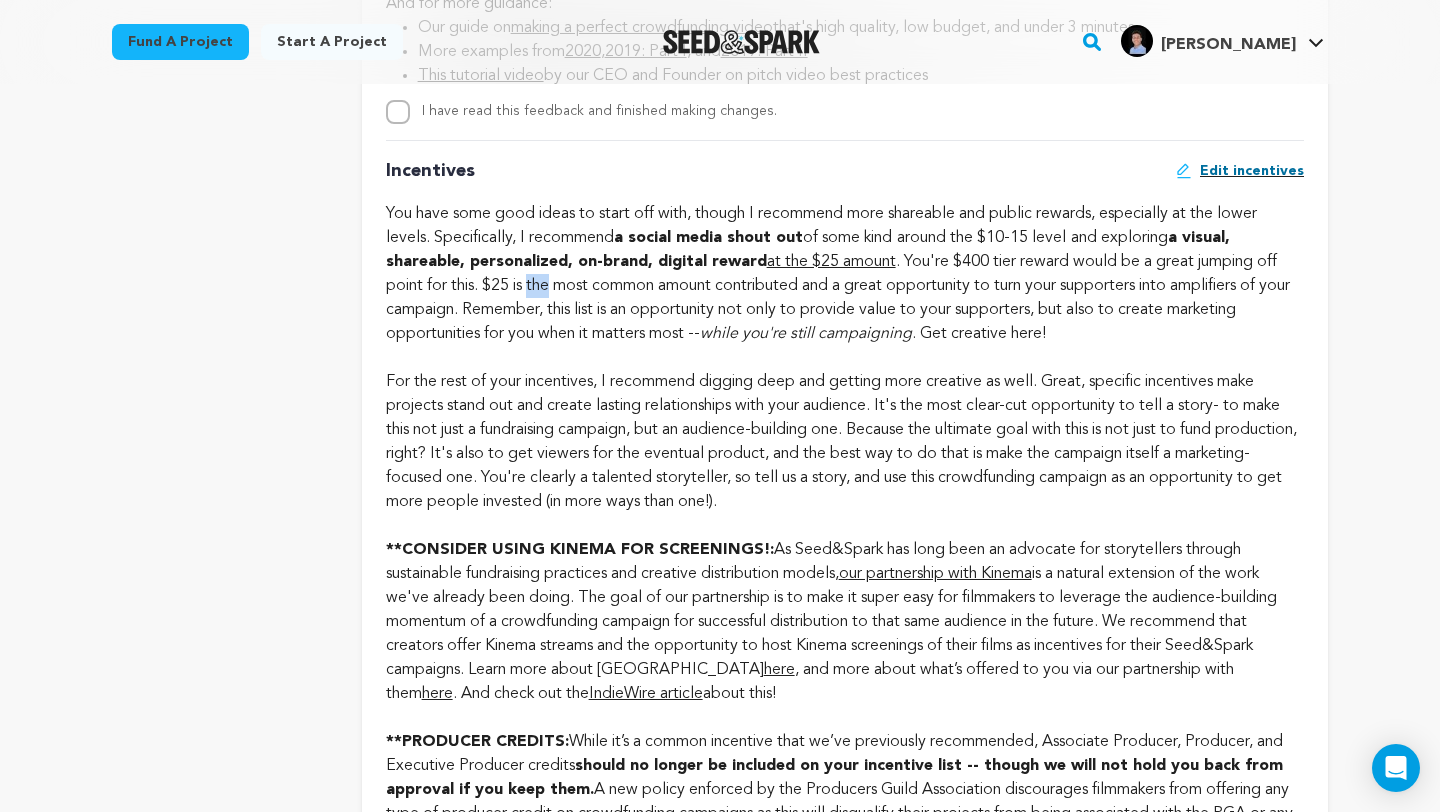 click on "You have some good ideas to start off with, though I recommend more shareable and public rewards, especially at the lower levels. Specifically, I recommend  a social media shout out  of some kind   around the $10-15 level   and exploring  a visual, shareable, personalized, on-brand, digital reward  at the $25 amount . You're $400 tier reward would be a great jumping off point for this. $25 is the most common amount contributed and a great opportunity to turn your supporters into amplifiers of your campaign. Remember, this list is an opportunity not only to provide value to your supporters, but also to create marketing opportunities for you when it matters most --  while you're still campaigning . Get creative here!" at bounding box center (845, -1052) 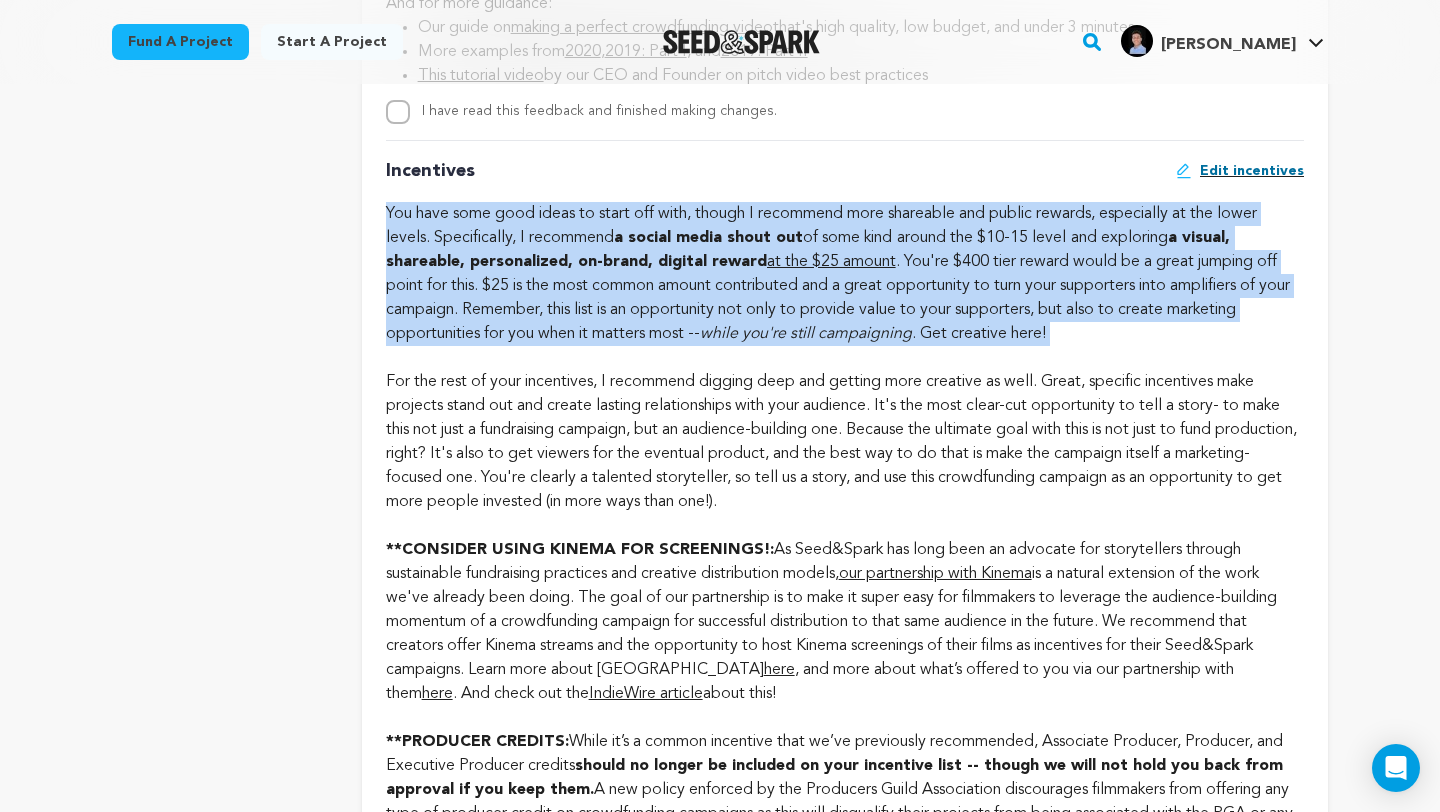 click on "You have some good ideas to start off with, though I recommend more shareable and public rewards, especially at the lower levels. Specifically, I recommend  a social media shout out  of some kind   around the $10-15 level   and exploring  a visual, shareable, personalized, on-brand, digital reward  at the $25 amount . You're $400 tier reward would be a great jumping off point for this. $25 is the most common amount contributed and a great opportunity to turn your supporters into amplifiers of your campaign. Remember, this list is an opportunity not only to provide value to your supporters, but also to create marketing opportunities for you when it matters most --  while you're still campaigning . Get creative here!" at bounding box center (845, -1052) 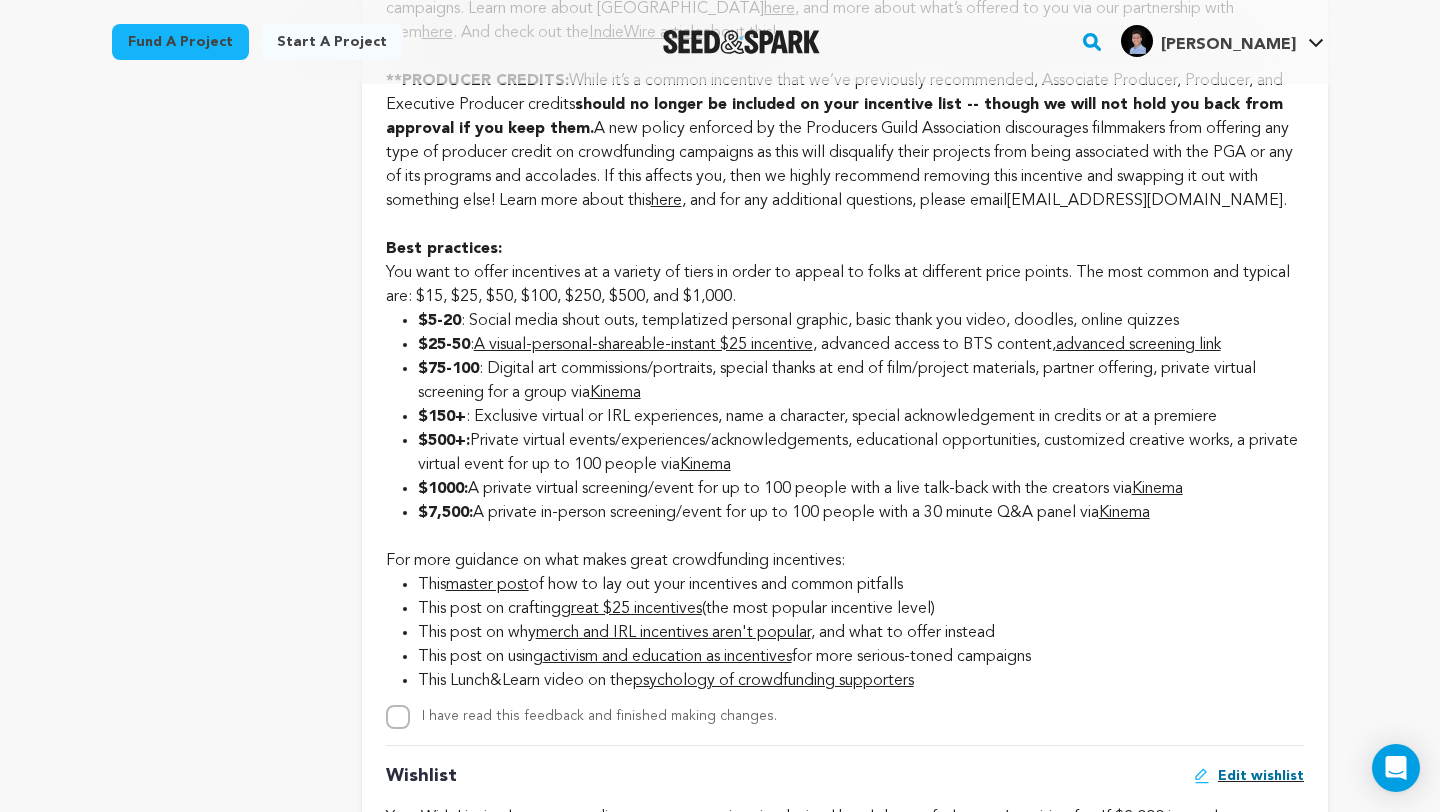 scroll, scrollTop: 2583, scrollLeft: 0, axis: vertical 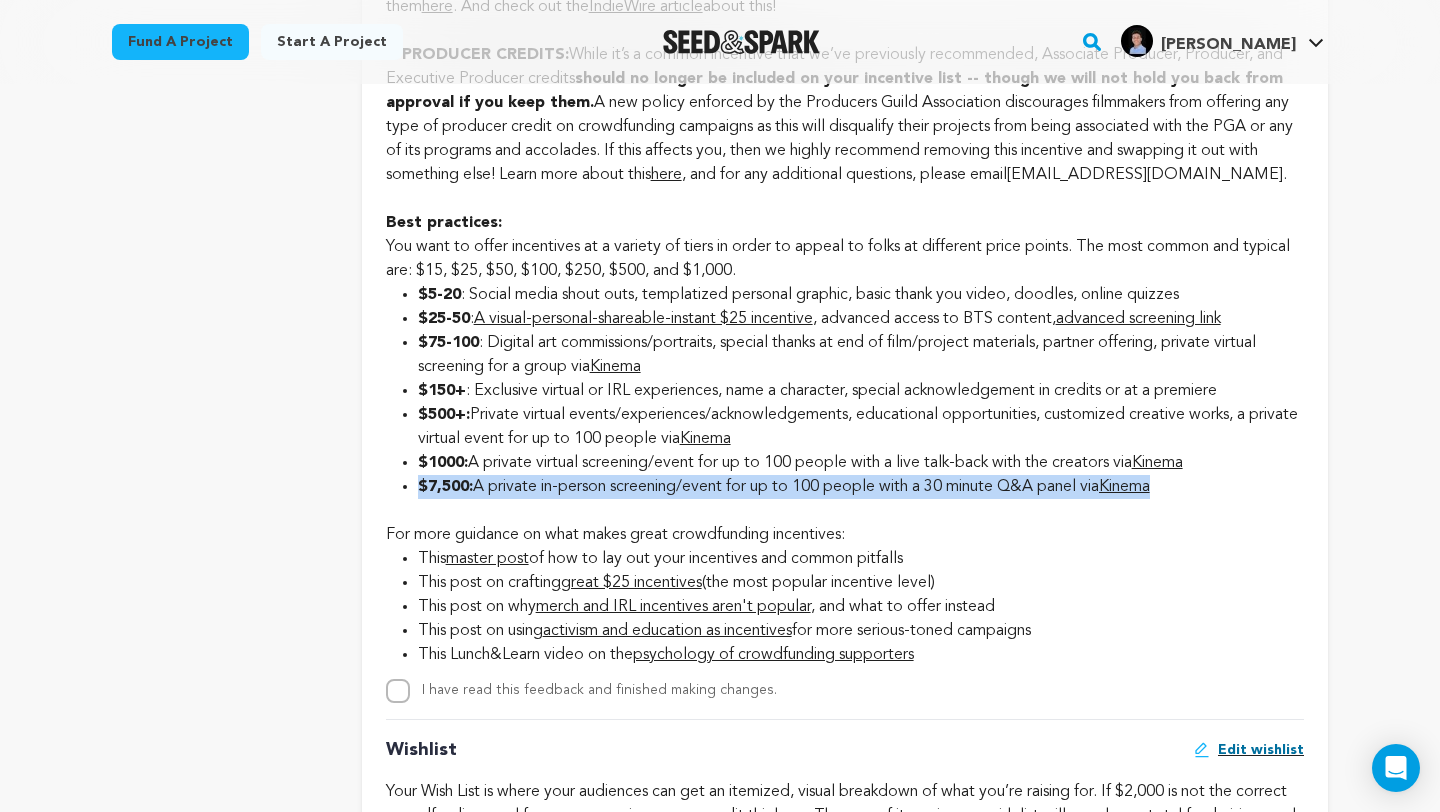 drag, startPoint x: 418, startPoint y: 485, endPoint x: 1246, endPoint y: 498, distance: 828.10205 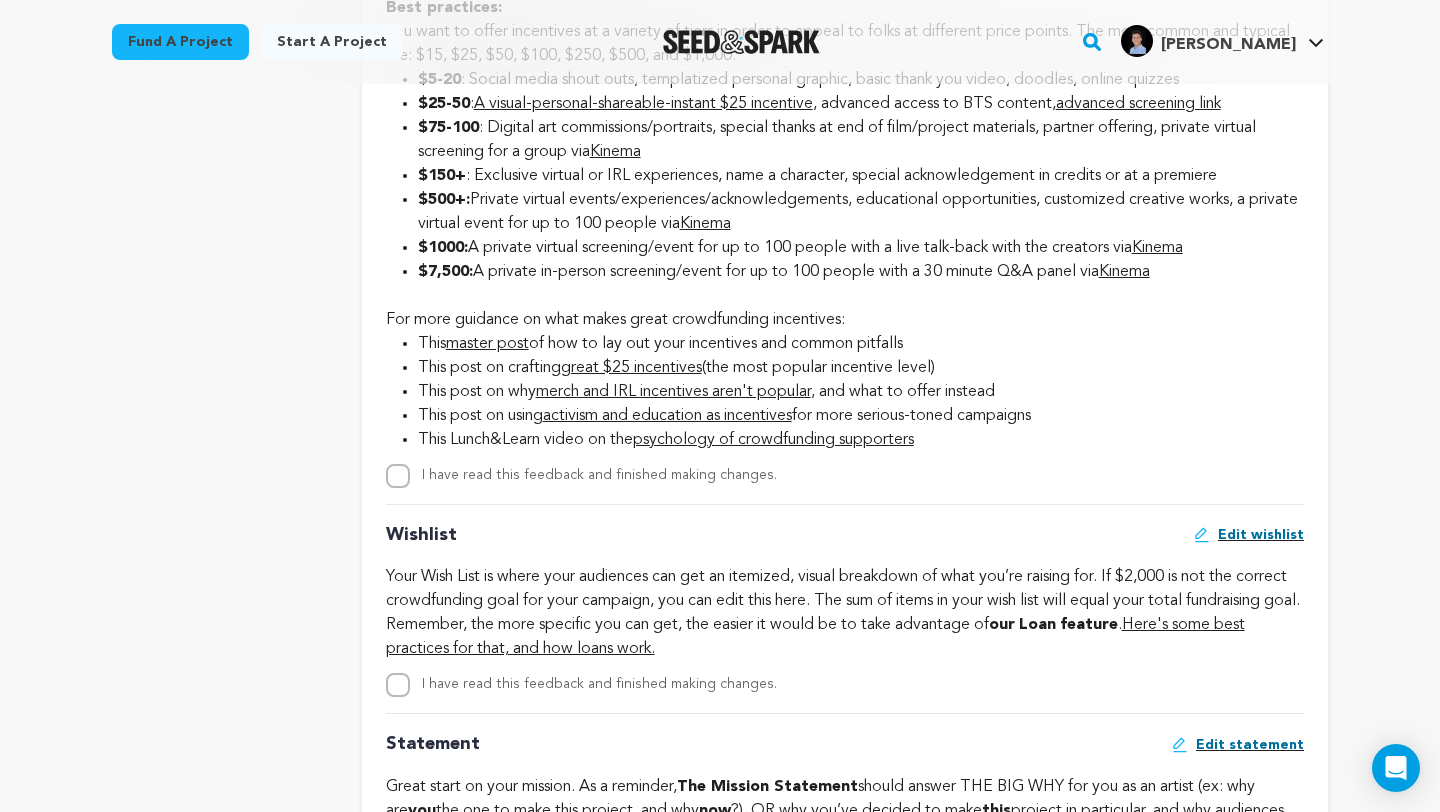 scroll, scrollTop: 2801, scrollLeft: 0, axis: vertical 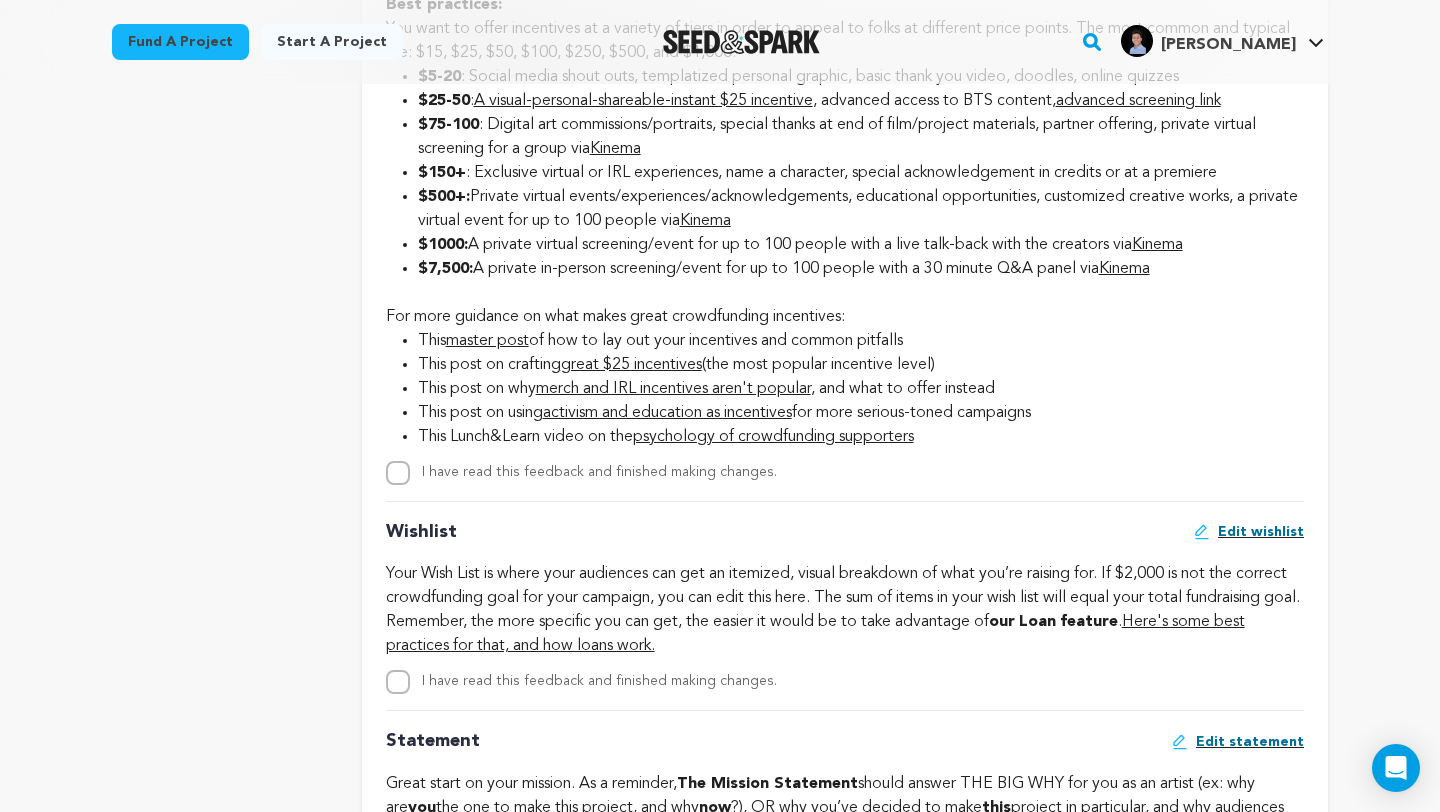 click on "This post on crafting  great $25 incentives  (the most popular incentive level)" at bounding box center (861, 365) 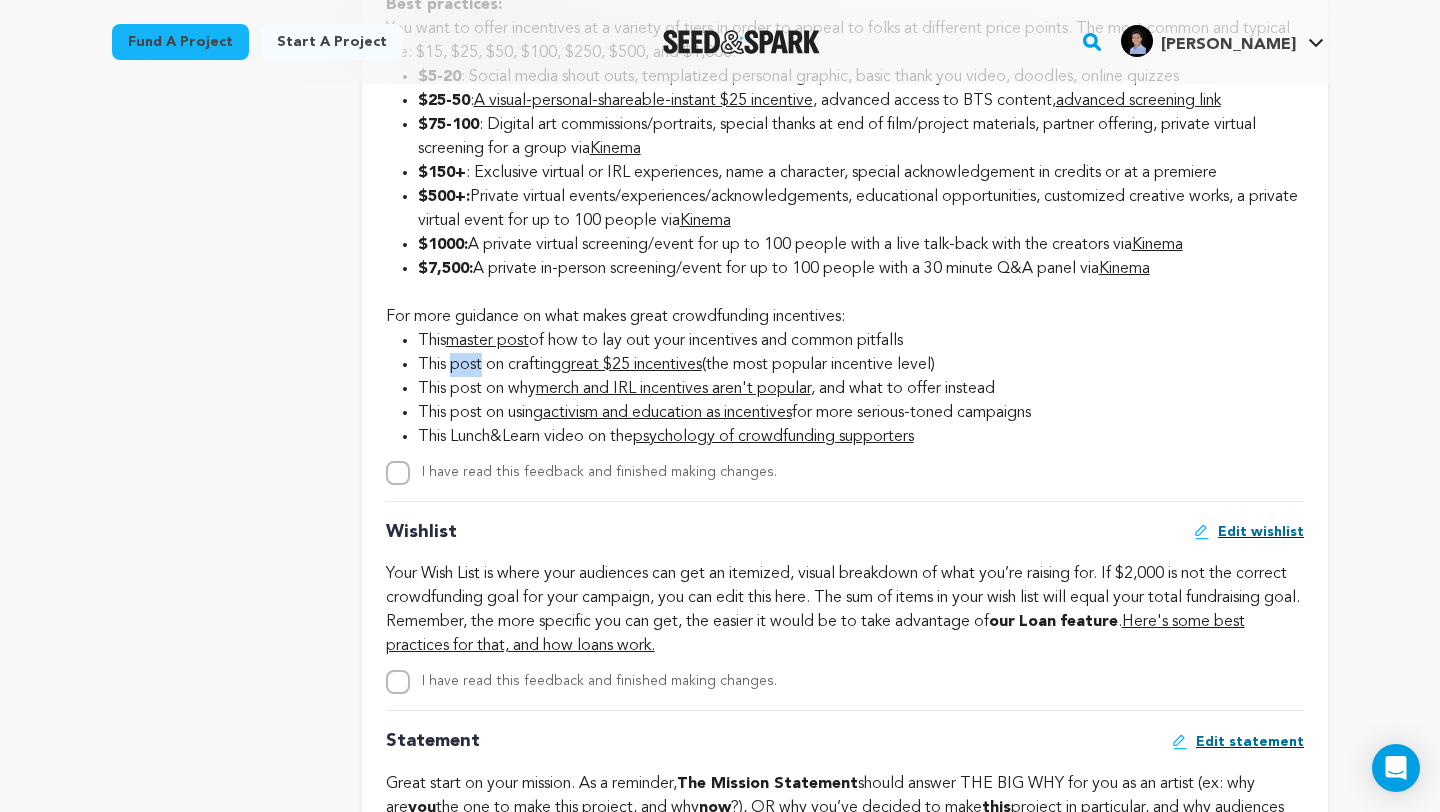 click on "This post on crafting  great $25 incentives  (the most popular incentive level)" at bounding box center (861, 365) 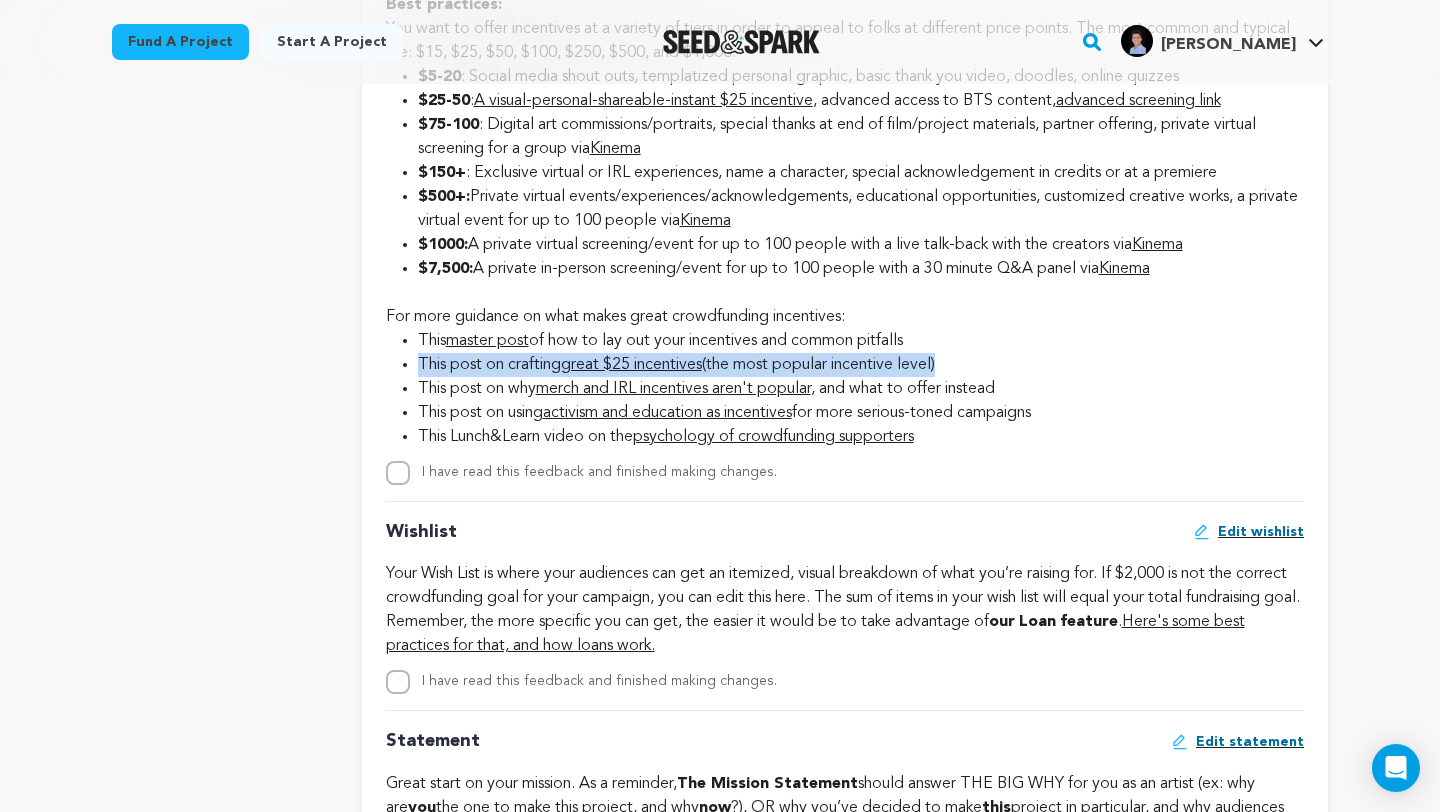 click on "overview" at bounding box center (720, 528) 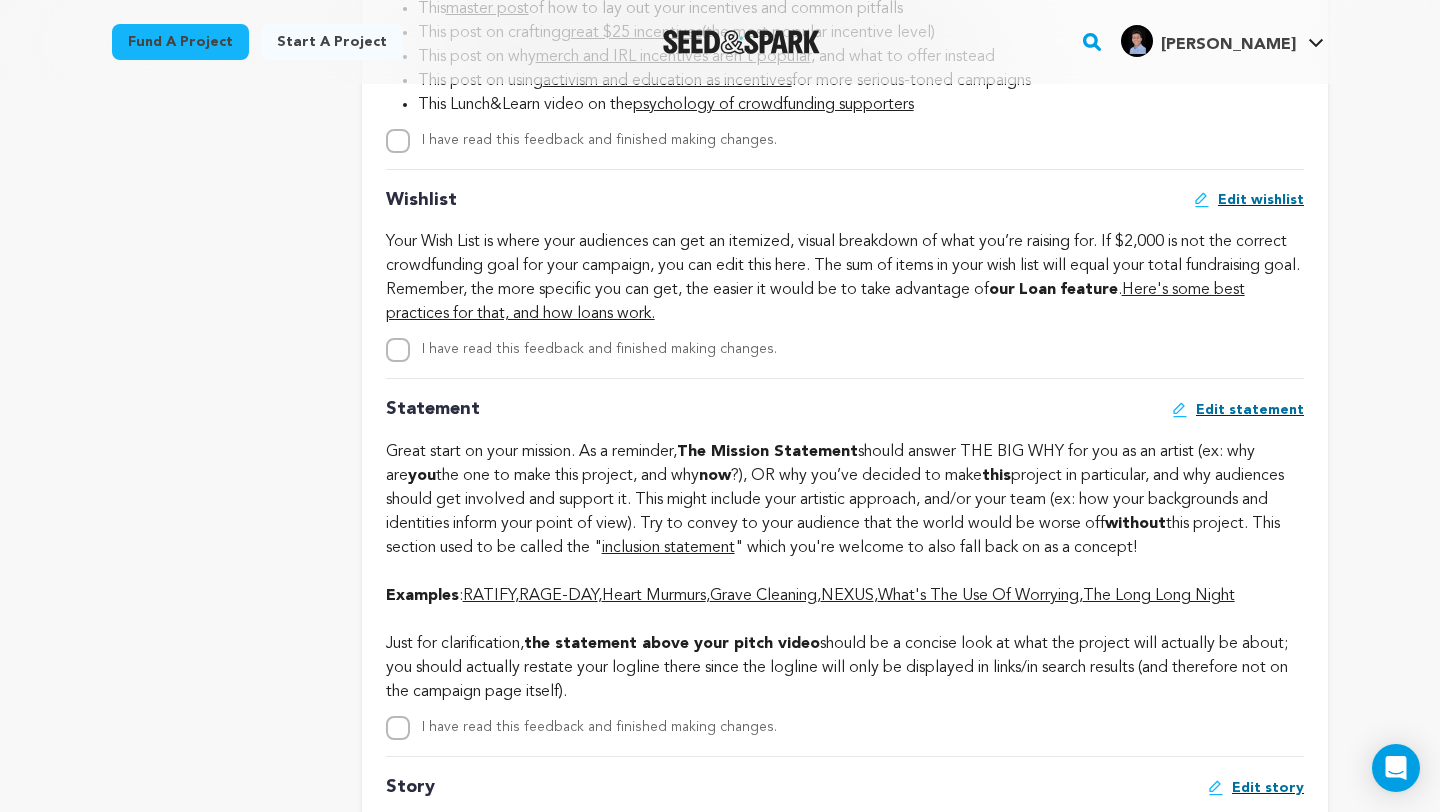 scroll, scrollTop: 3141, scrollLeft: 0, axis: vertical 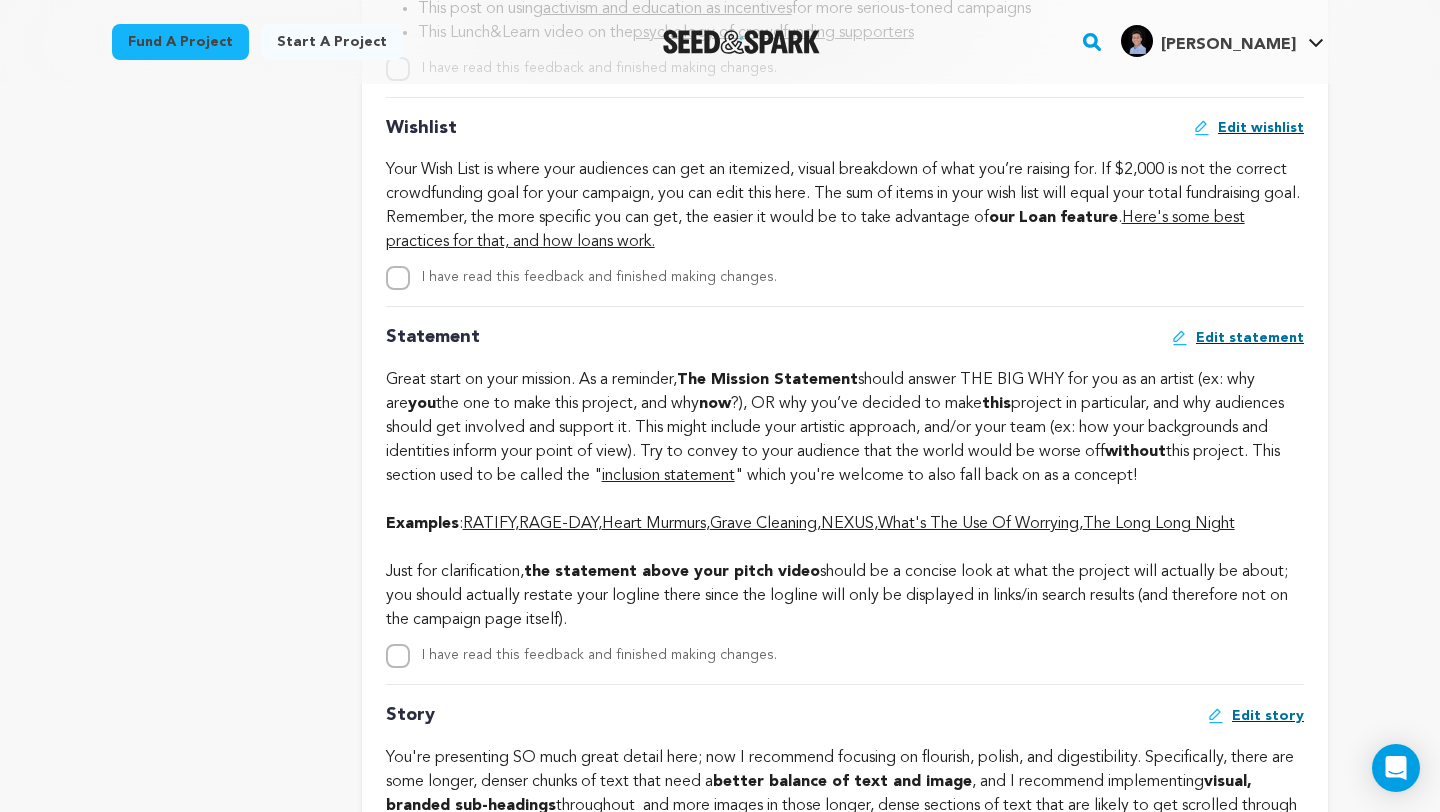 click on "overview" at bounding box center [720, 124] 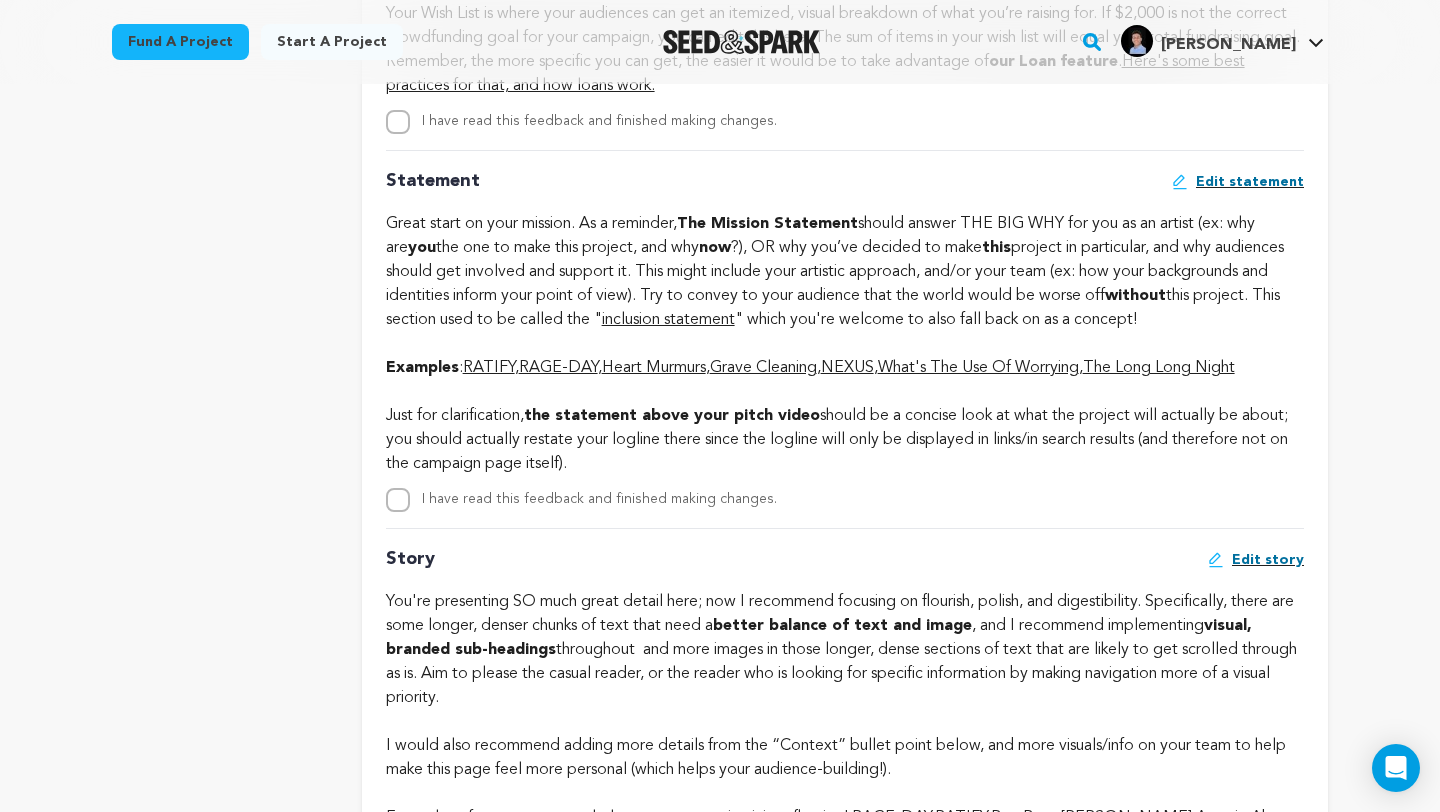 scroll, scrollTop: 3397, scrollLeft: 0, axis: vertical 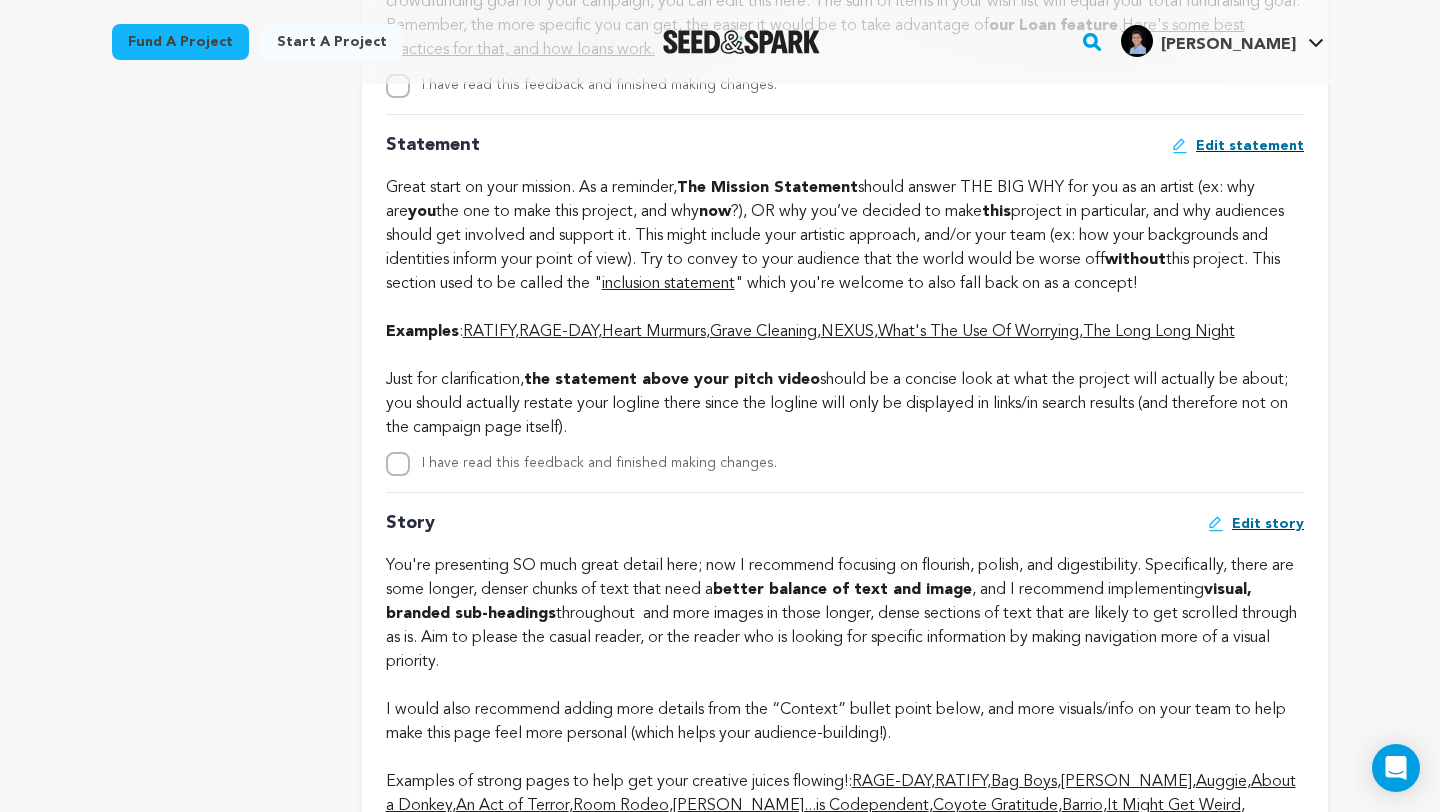 click on "Just for clarification,  the statement above your pitch video  should be a concise look at what the project will actually be about; you should actually restate your logline there since the logline will only be displayed in links/in search results (and therefore not on the campaign page itself)." at bounding box center [845, -2433] 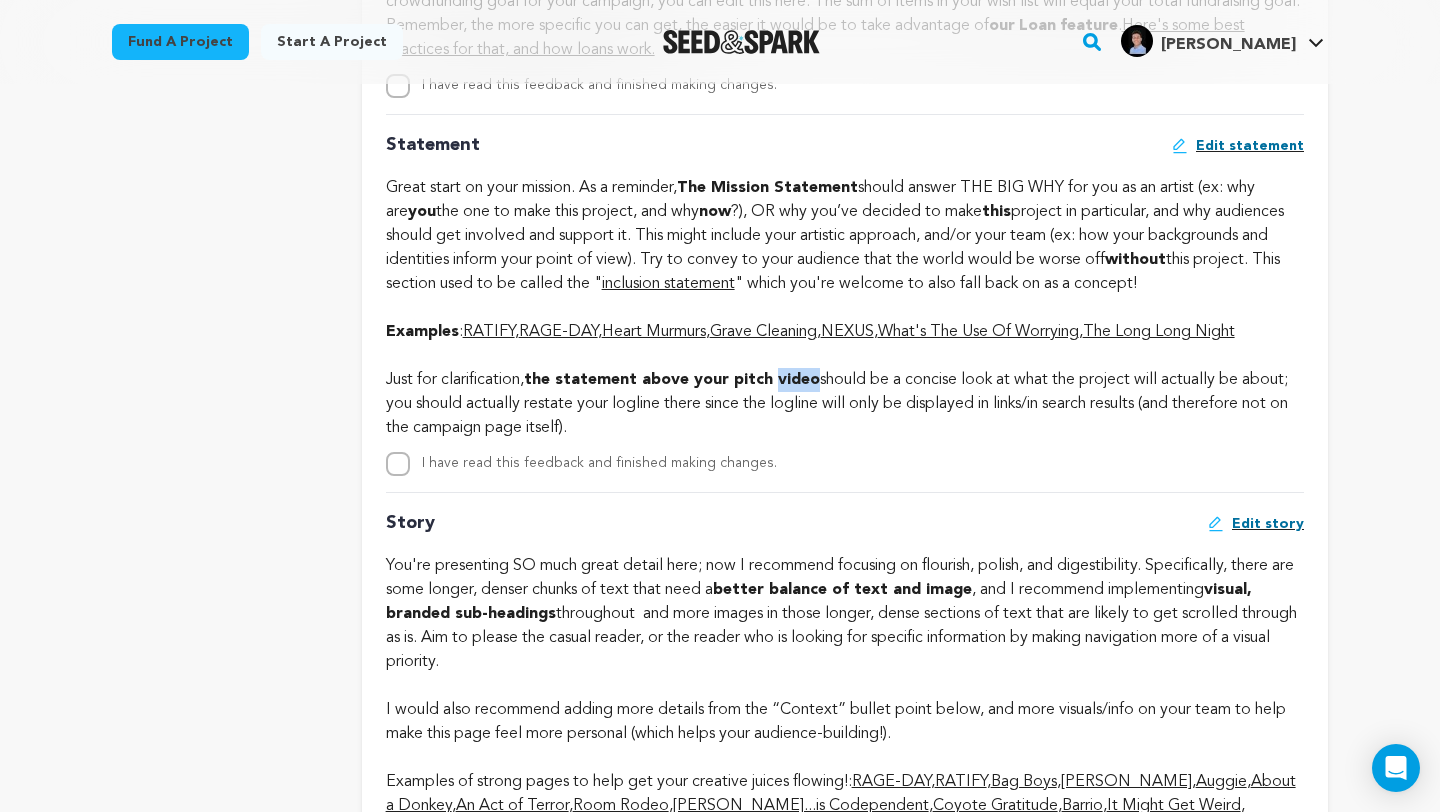 click on "the statement above your pitch video" at bounding box center [672, 380] 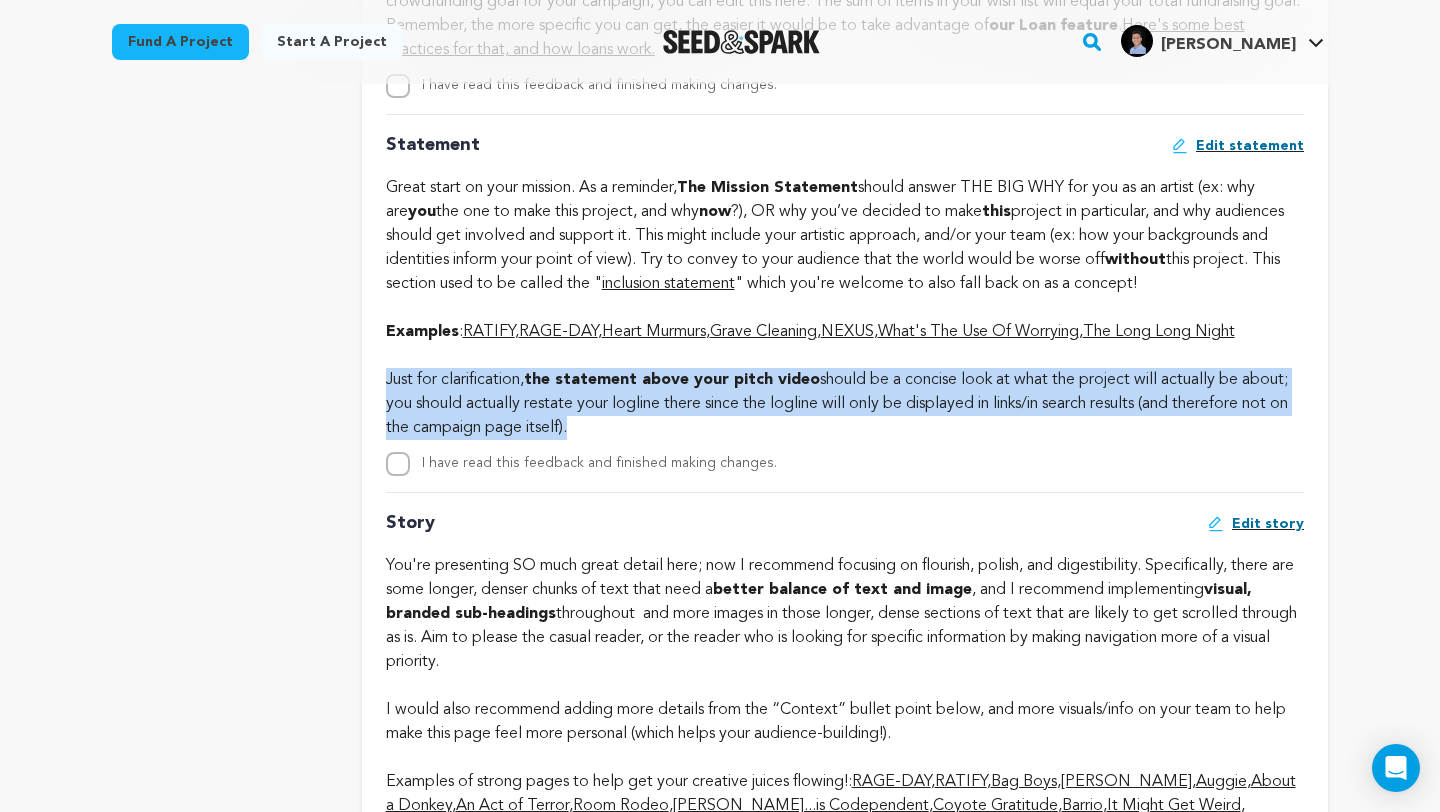 click on "the statement above your pitch video" at bounding box center [672, 380] 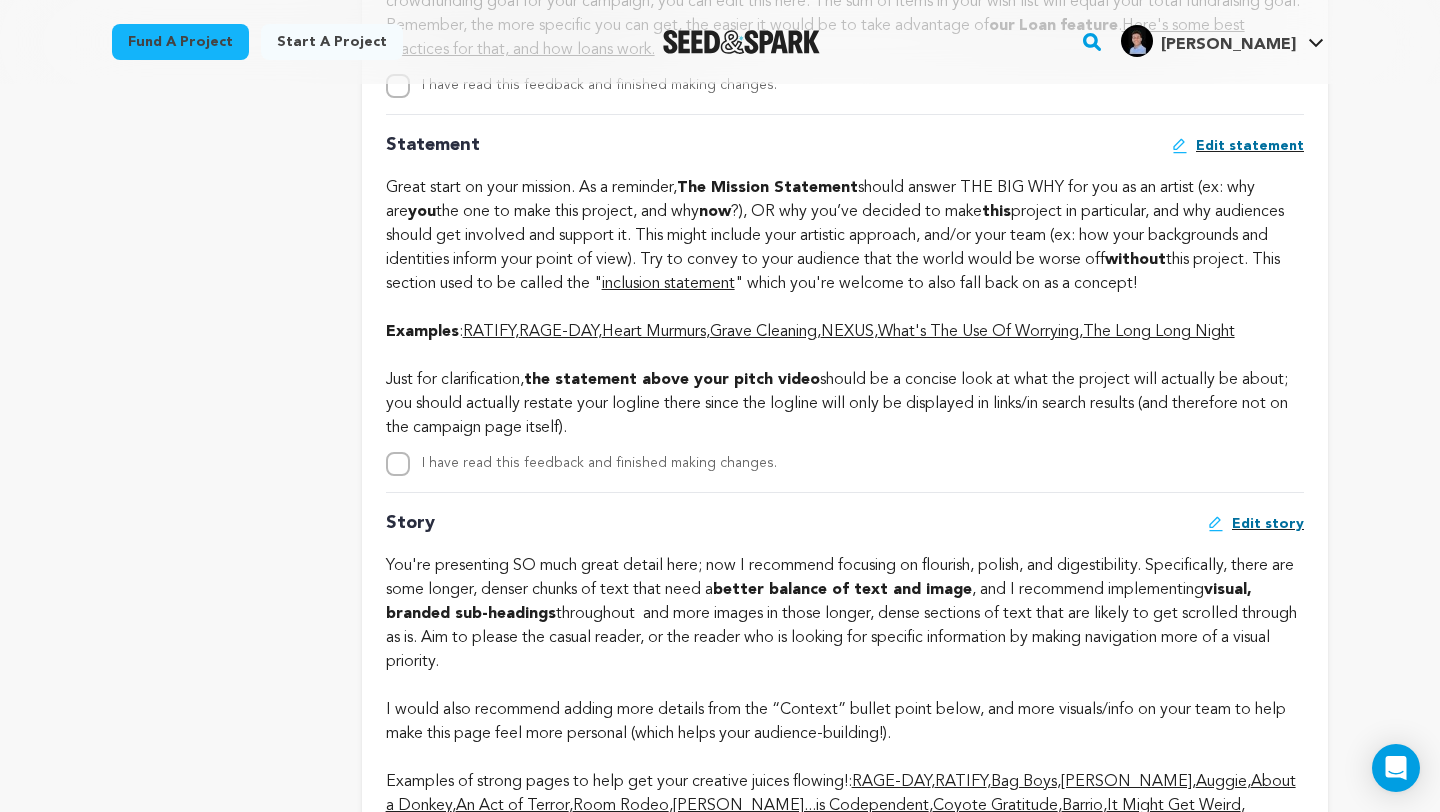 click on "Just for clarification,  the statement above your pitch video  should be a concise look at what the project will actually be about; you should actually restate your logline there since the logline will only be displayed in links/in search results (and therefore not on the campaign page itself)." at bounding box center (845, -2433) 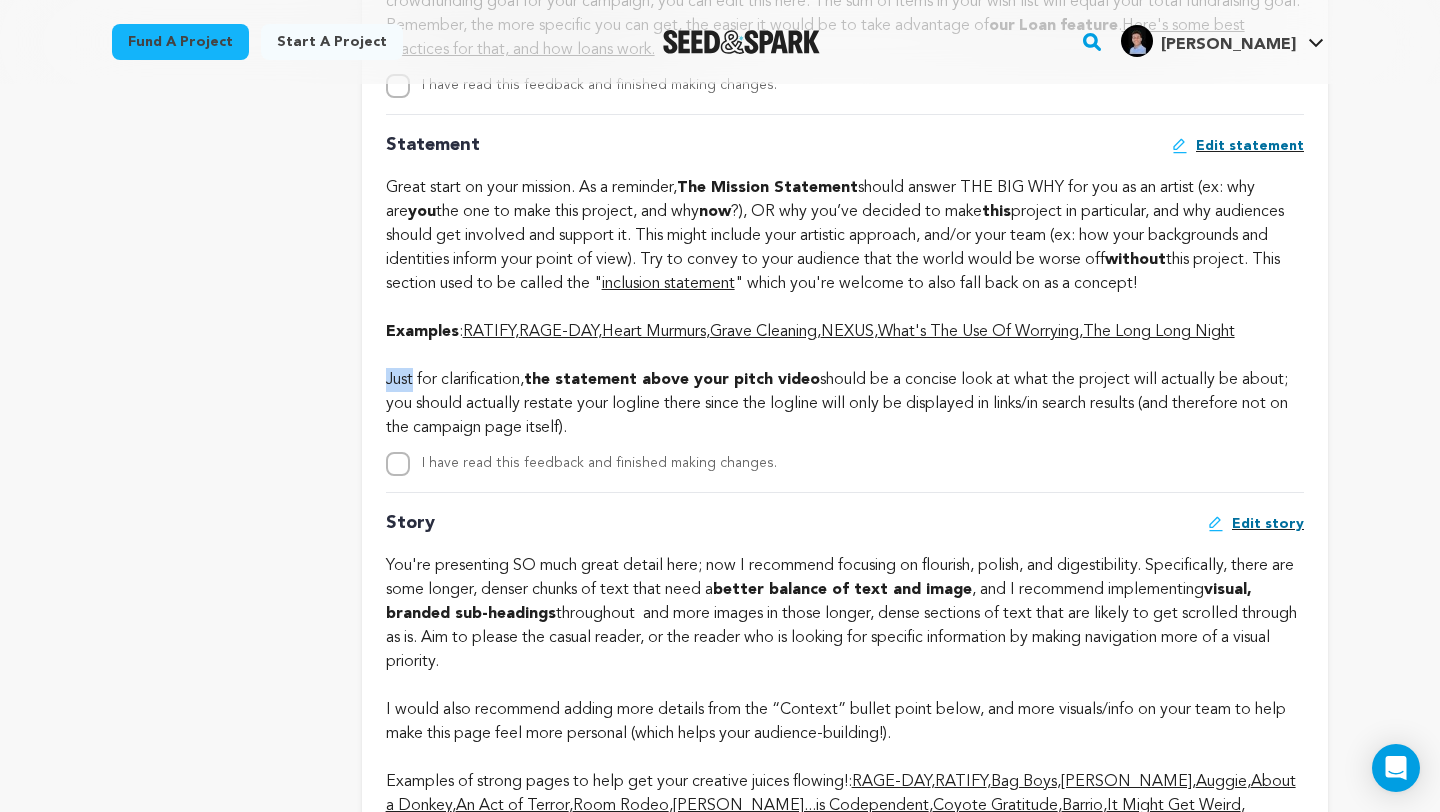 click on "Just for clarification,  the statement above your pitch video  should be a concise look at what the project will actually be about; you should actually restate your logline there since the logline will only be displayed in links/in search results (and therefore not on the campaign page itself)." at bounding box center [845, -2433] 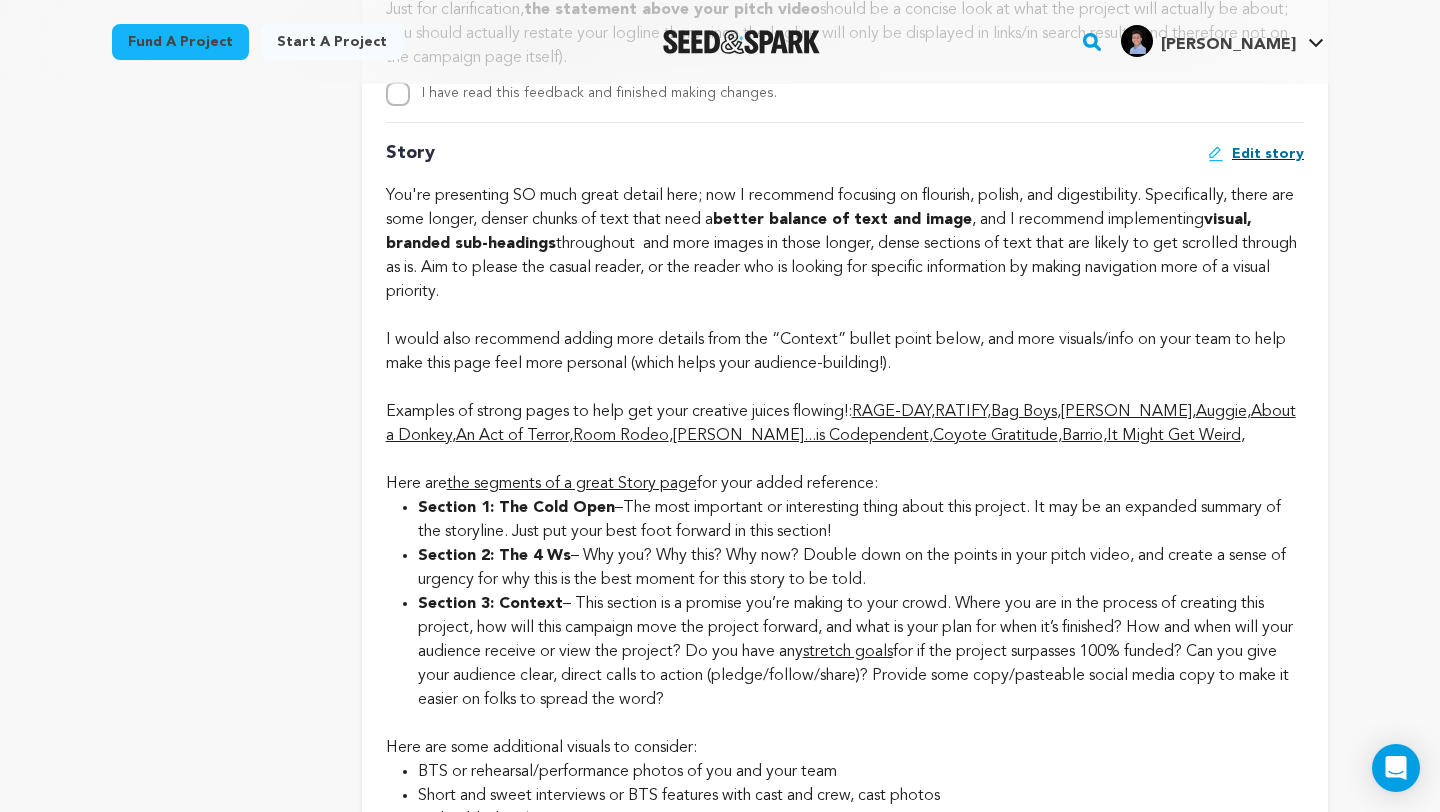 scroll, scrollTop: 3773, scrollLeft: 0, axis: vertical 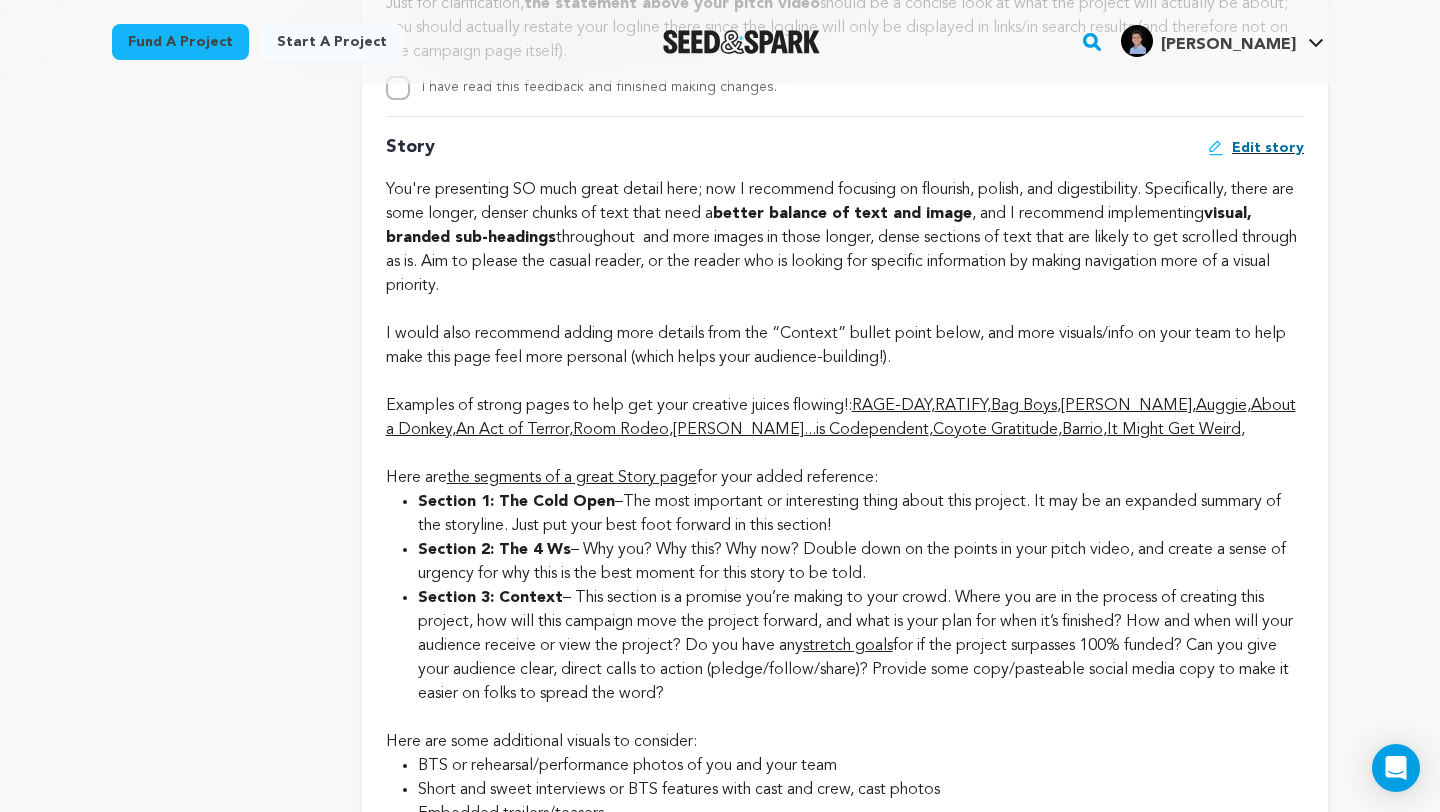 click on "overview
updates" at bounding box center [221, -444] 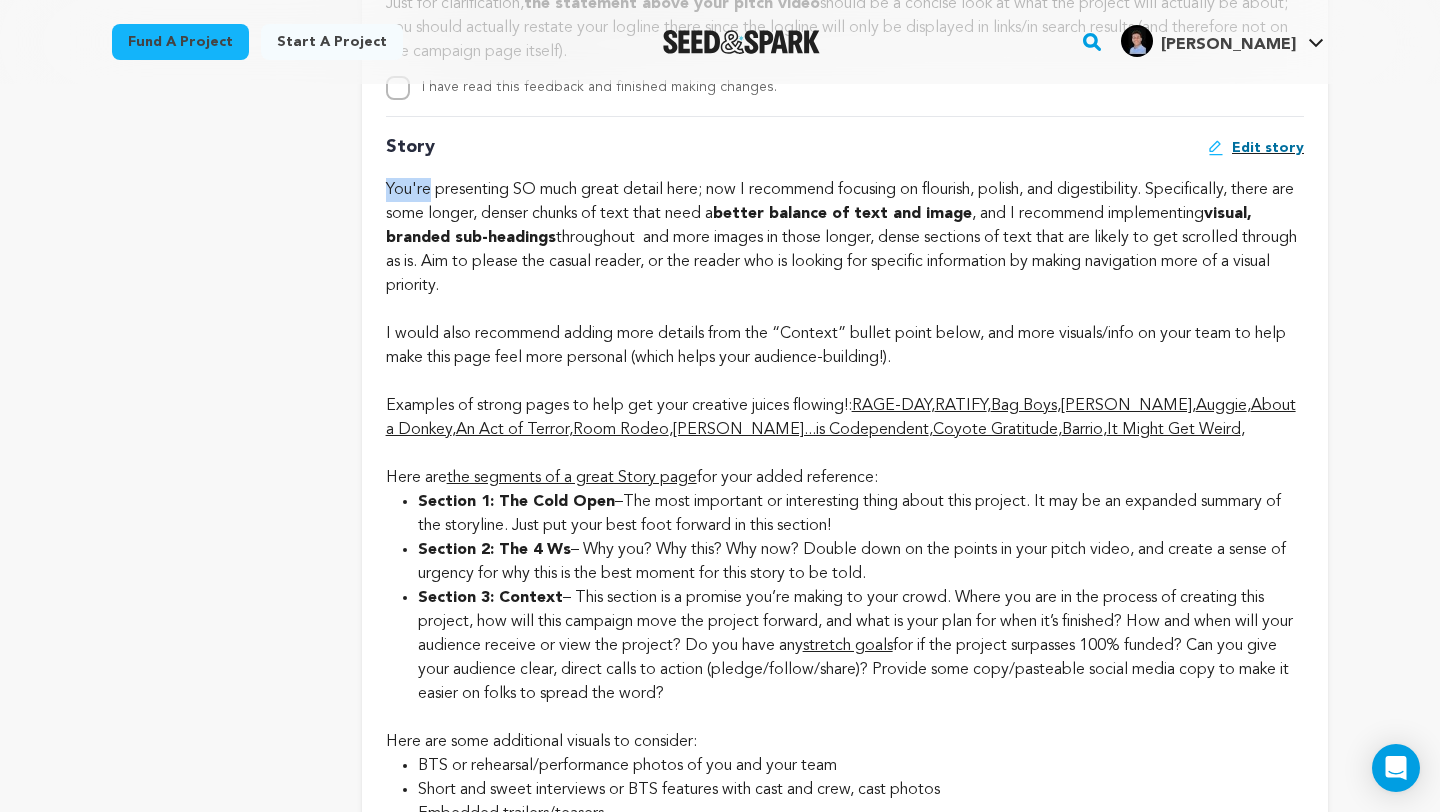 click on "You're presenting SO much great detail here; now I recommend focusing on flourish, polish, and digestibility. Specifically, there are some longer, denser chunks of text that need a  better balance of text and image , and I recommend implementing  visual, branded sub-headings  throughout  and more images in those longer, dense sections of text that are likely to get scrolled through as is. Aim to please the casual reader, or the reader who is looking for specific information by making navigation more of a visual priority.   I would also recommend adding more details from the “Context” bullet point below, and more visuals/info on your team to help make this page feel more personal (which helps your audience-building!)." at bounding box center [845, -2929] 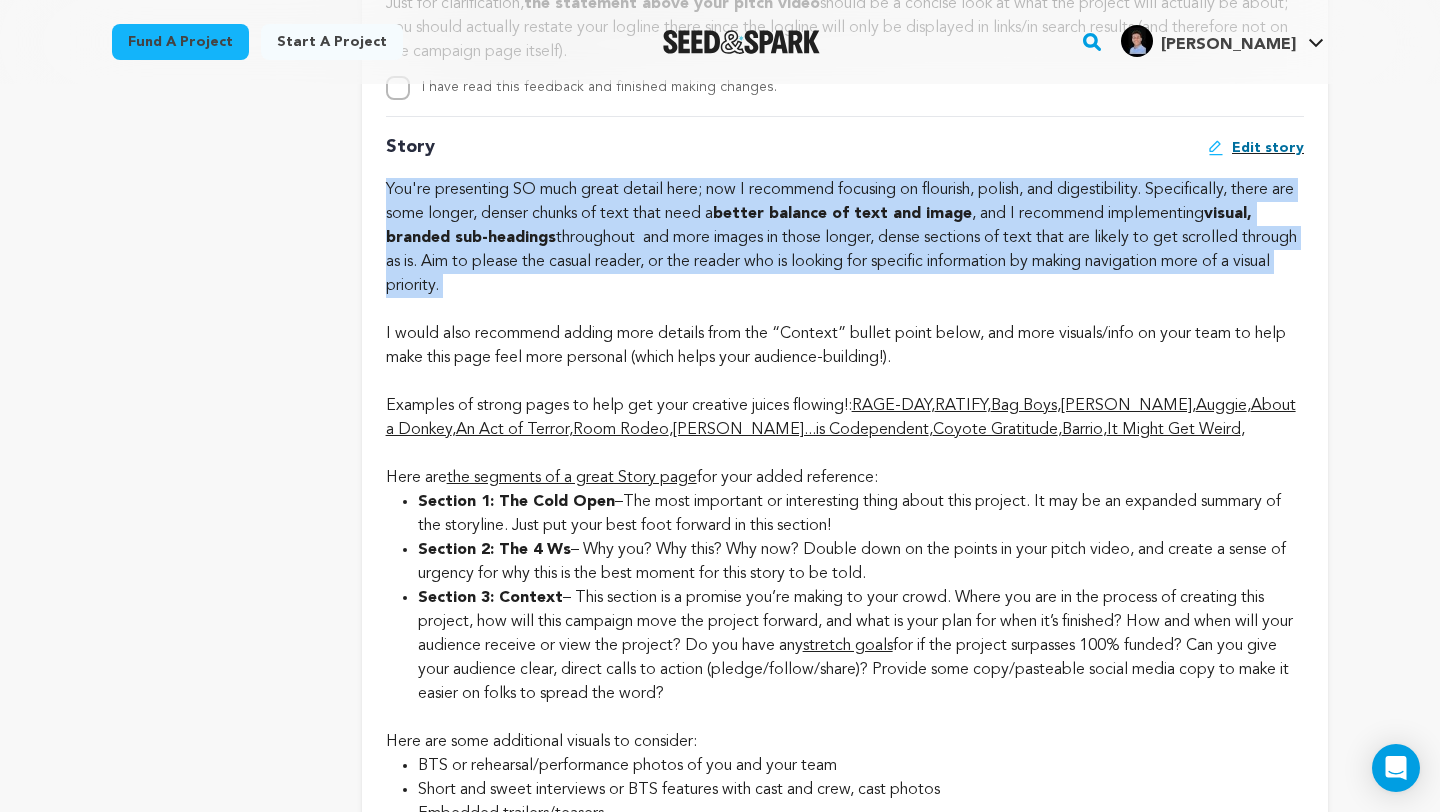 click on "You're presenting SO much great detail here; now I recommend focusing on flourish, polish, and digestibility. Specifically, there are some longer, denser chunks of text that need a  better balance of text and image , and I recommend implementing  visual, branded sub-headings  throughout  and more images in those longer, dense sections of text that are likely to get scrolled through as is. Aim to please the casual reader, or the reader who is looking for specific information by making navigation more of a visual priority.   I would also recommend adding more details from the “Context” bullet point below, and more visuals/info on your team to help make this page feel more personal (which helps your audience-building!)." at bounding box center (845, -2929) 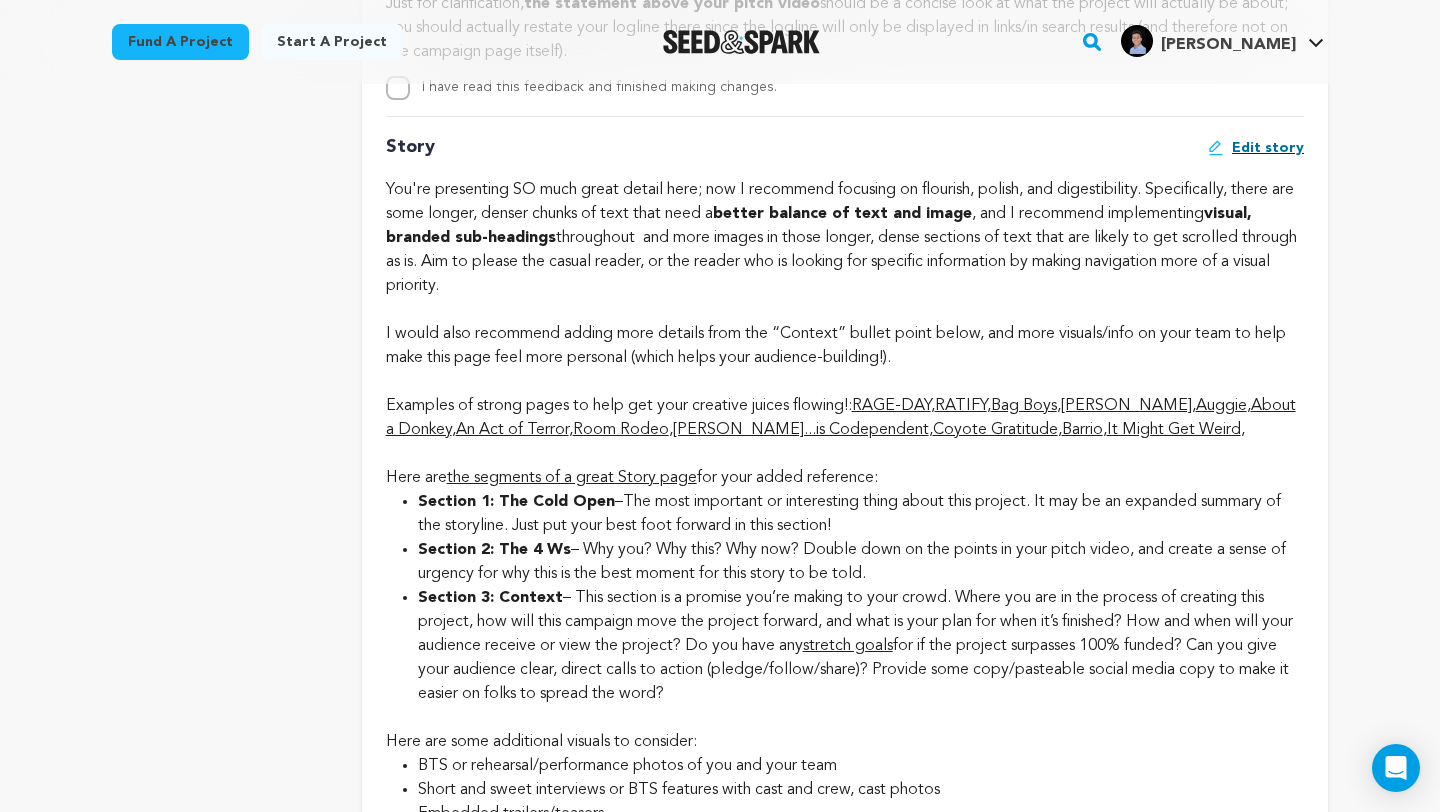 click on "overview
updates" at bounding box center [221, -444] 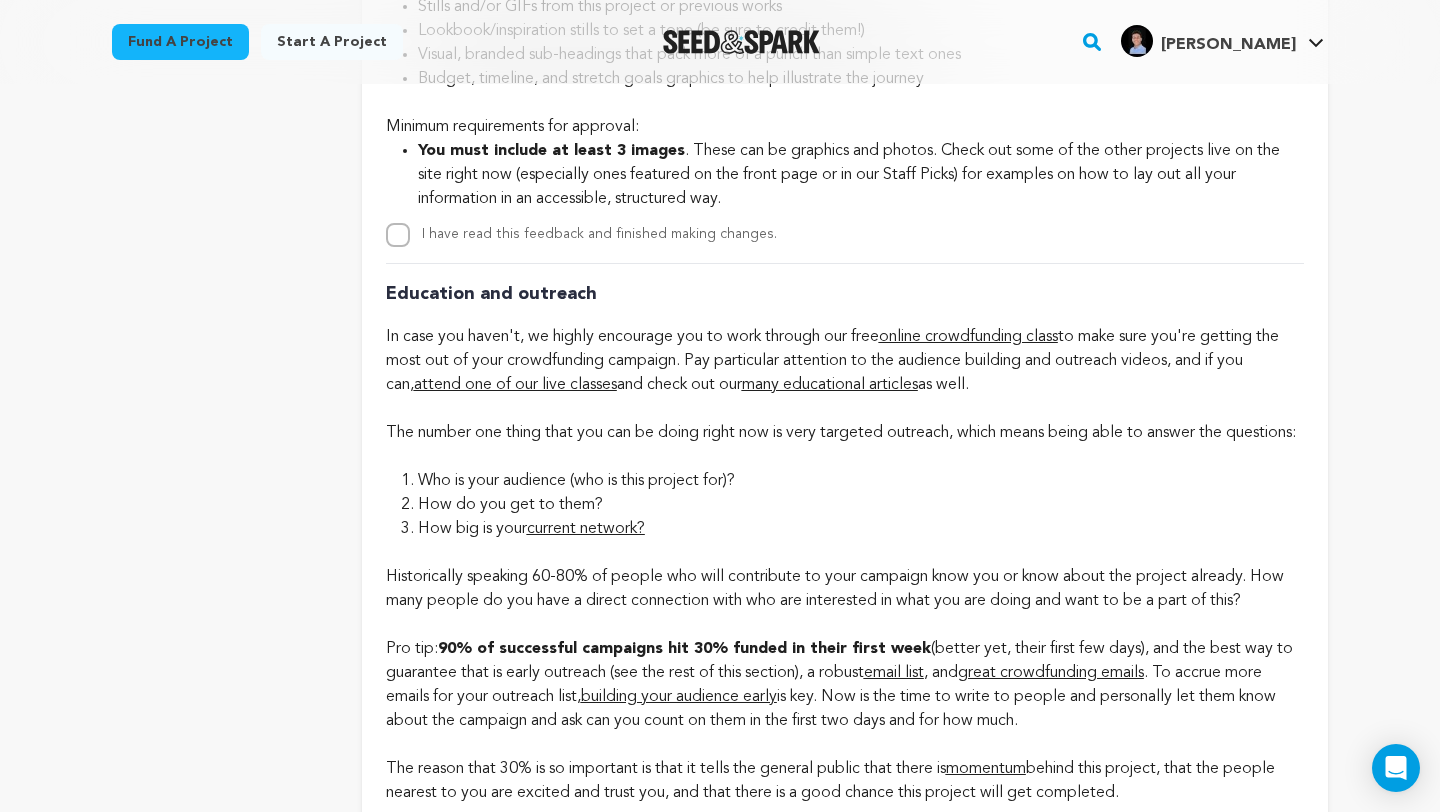 scroll, scrollTop: 4606, scrollLeft: 0, axis: vertical 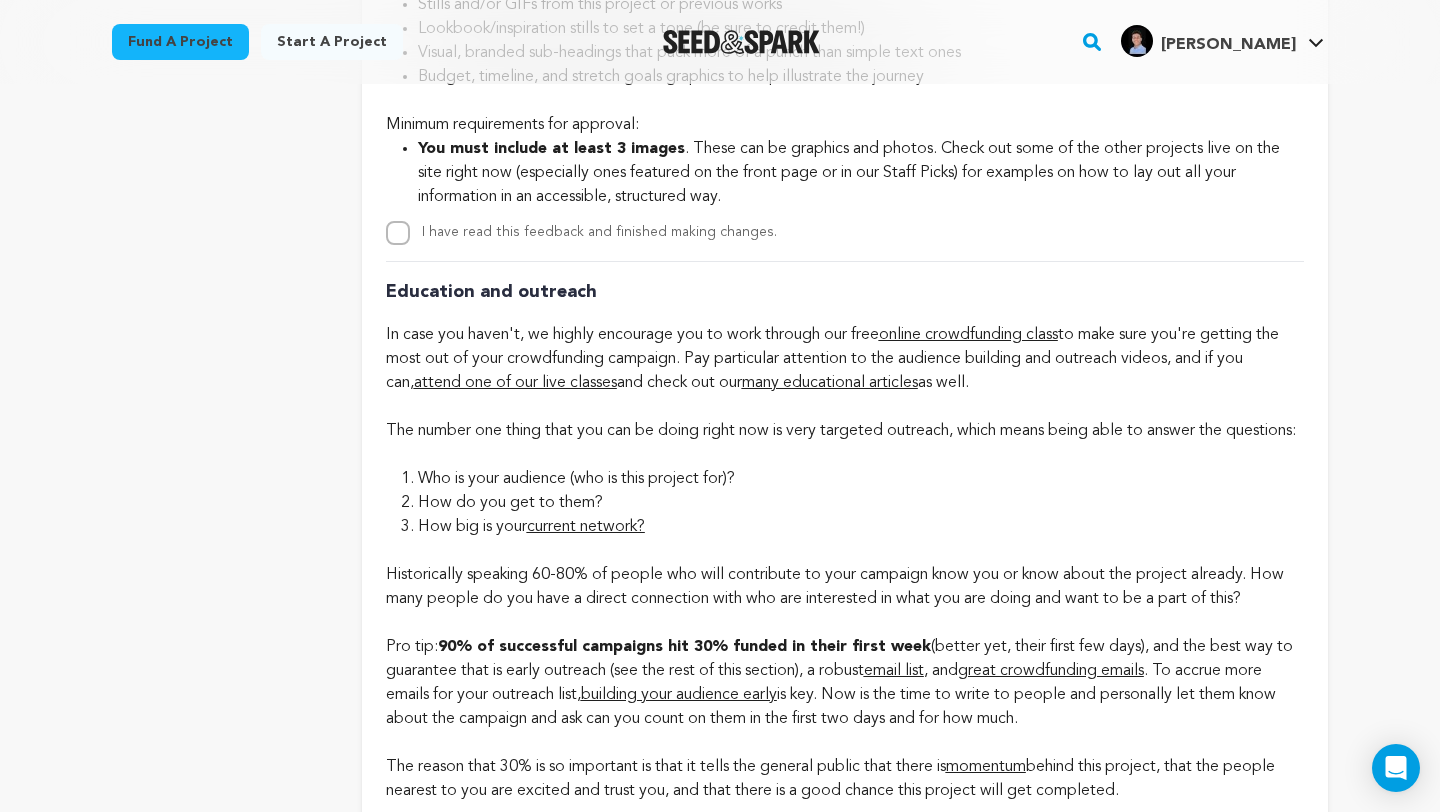 click on "You must include at least 3 images . These can be graphics and photos. Check out some of the other projects live on the site right now (especially ones featured on the front page or in our Staff Picks) for examples on how to lay out all your information in an accessible, structured way." at bounding box center [861, 173] 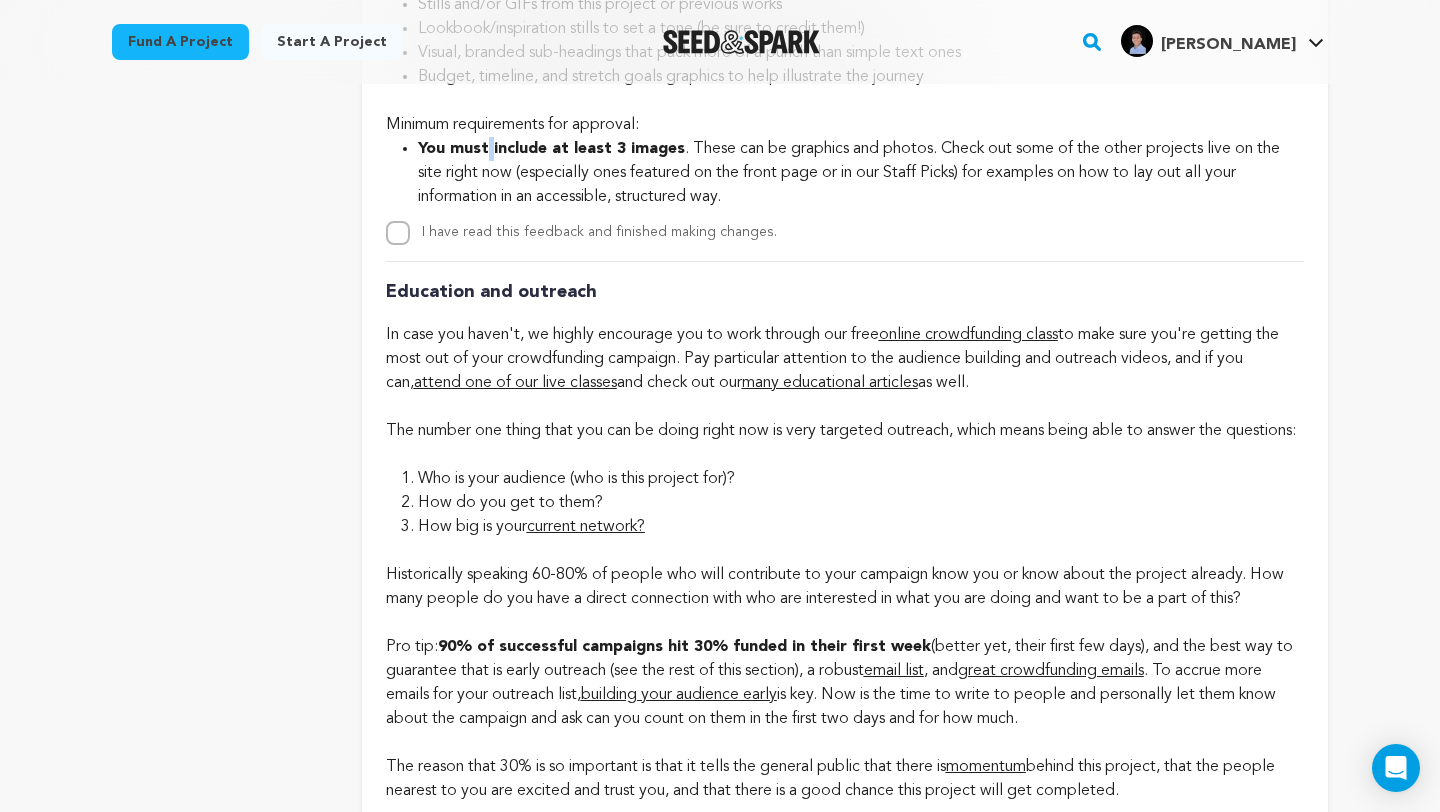 click on "You must include at least 3 images" at bounding box center [551, 149] 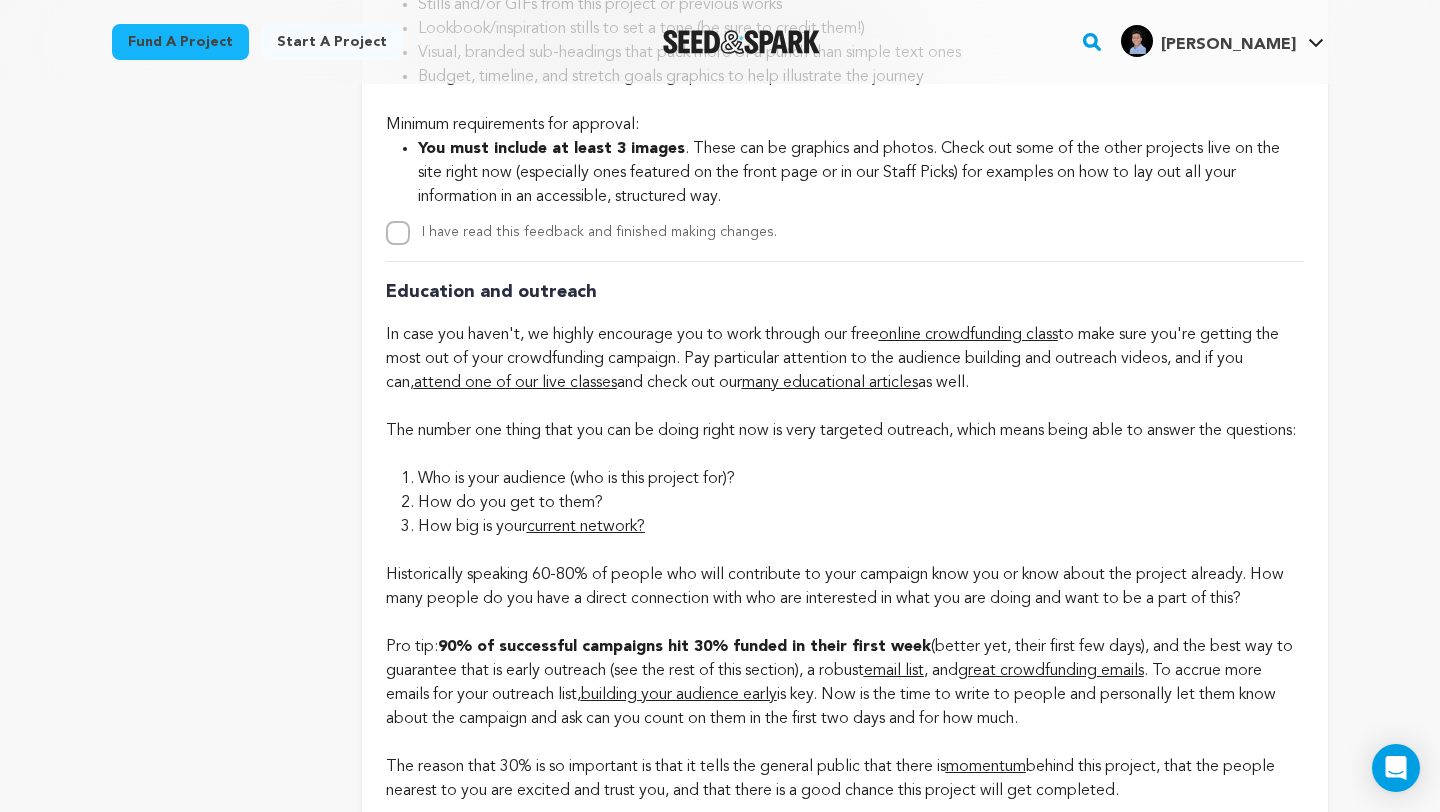 click on "You must include at least 3 images" at bounding box center [551, 149] 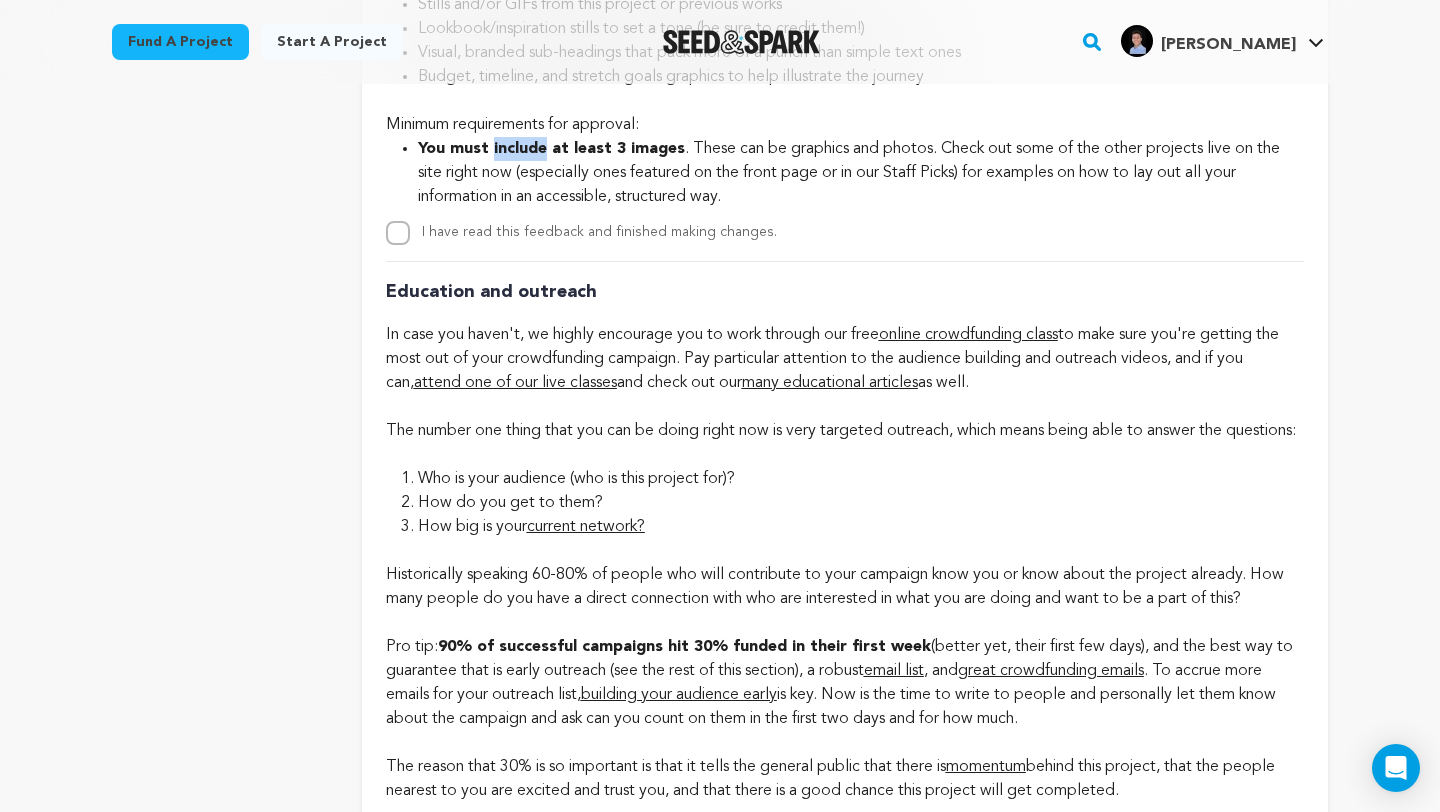 click on "You must include at least 3 images" at bounding box center [551, 149] 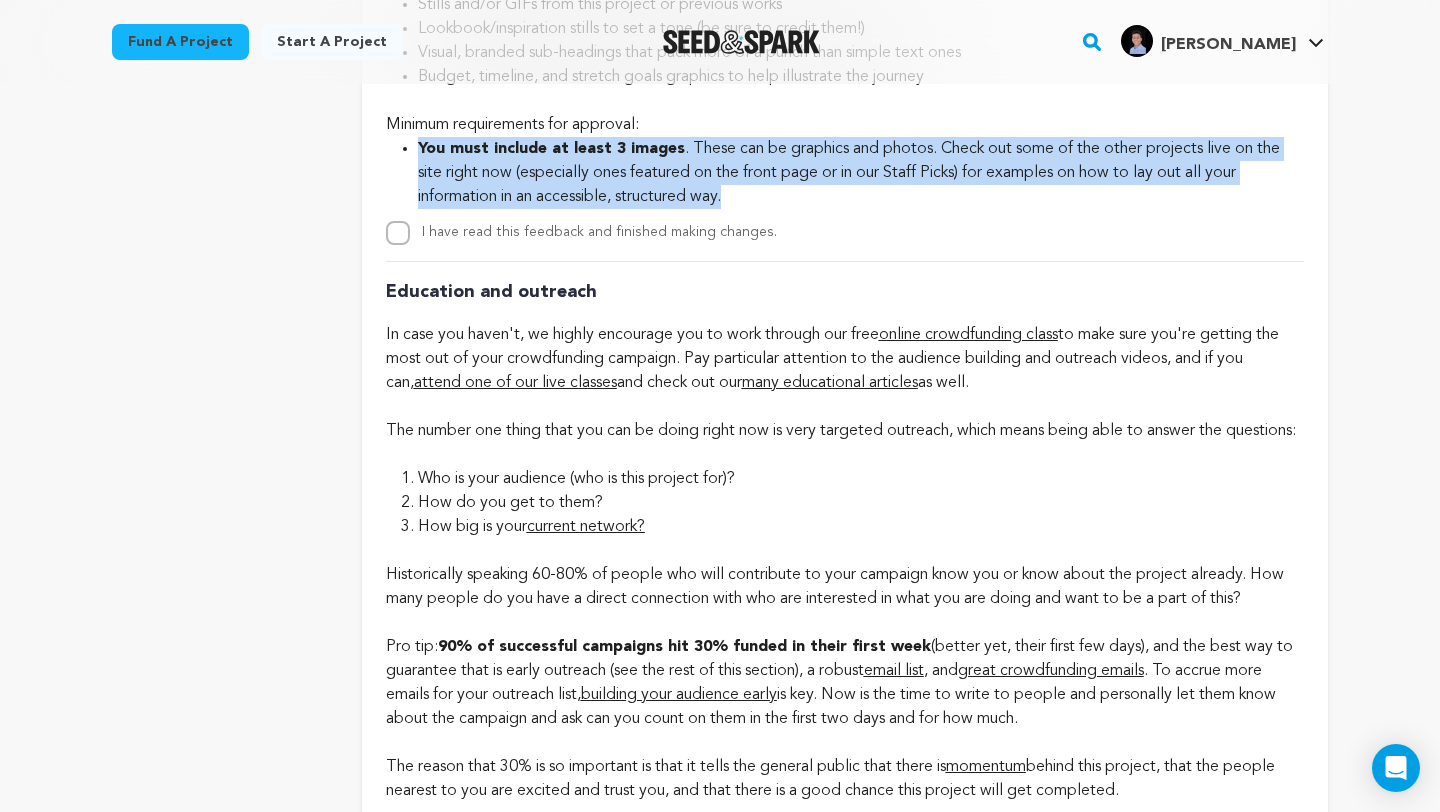 click on "You must include at least 3 images" at bounding box center (551, 149) 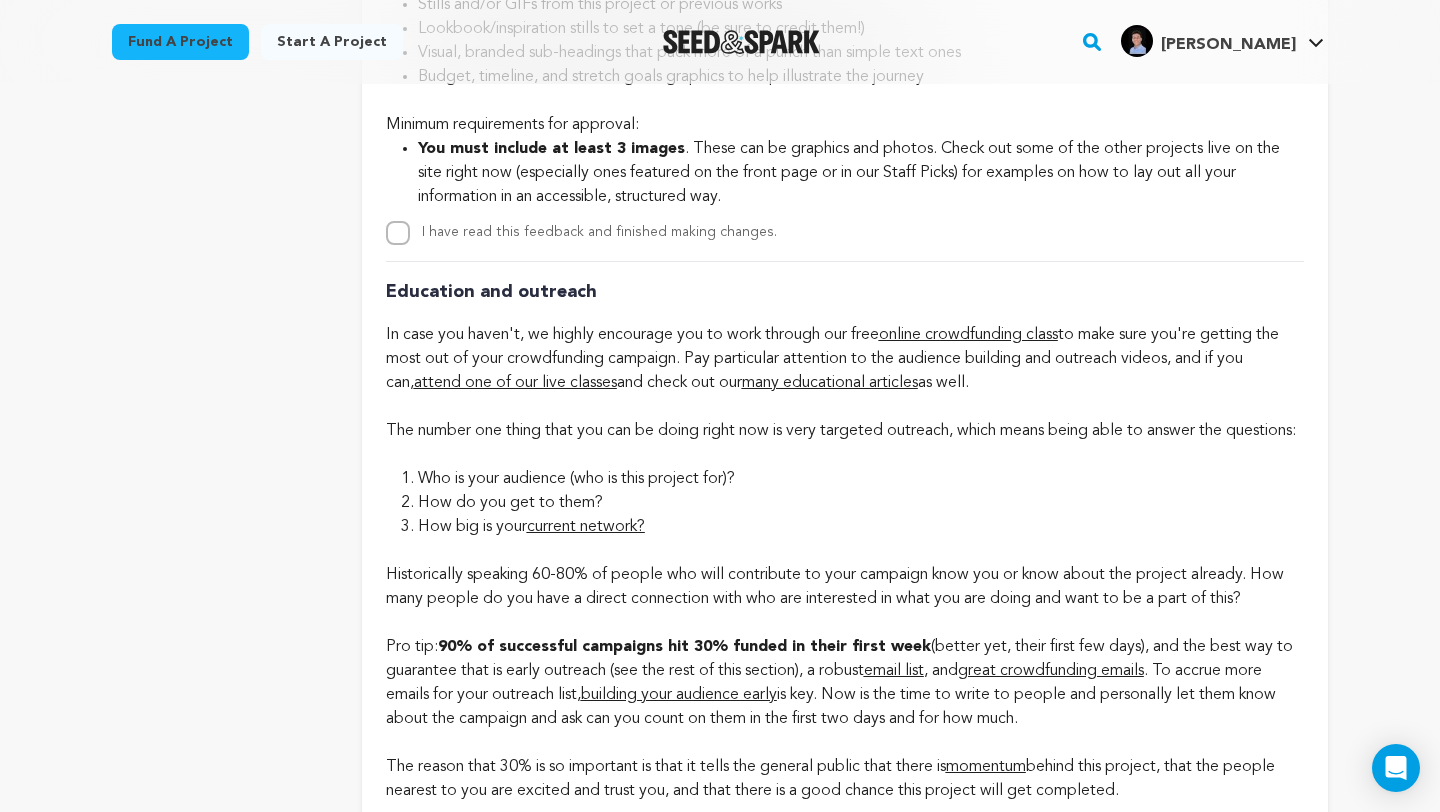 click on "You must include at least 3 images" at bounding box center [551, 149] 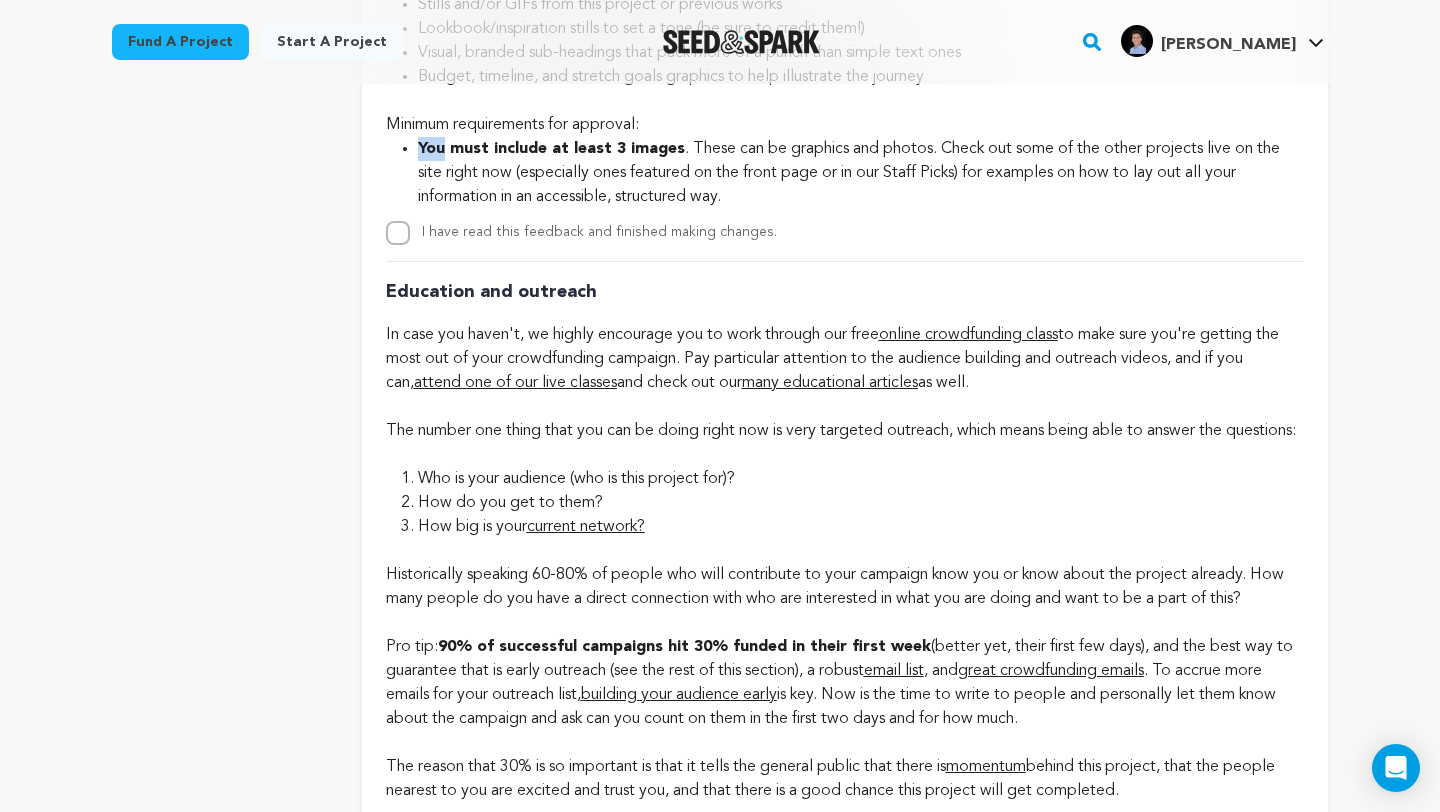 click on "You must include at least 3 images" at bounding box center [551, 149] 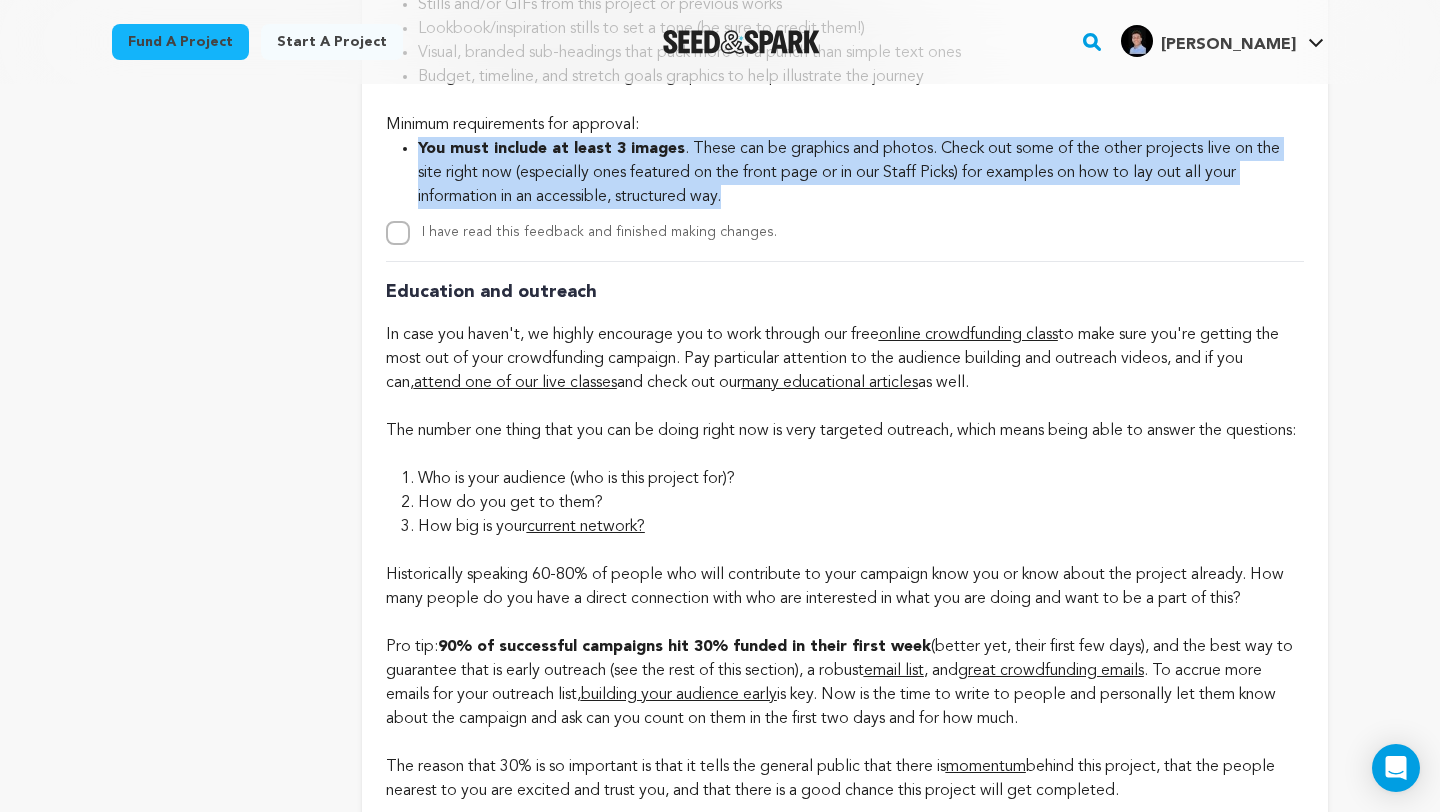click on "overview" at bounding box center [720, -1277] 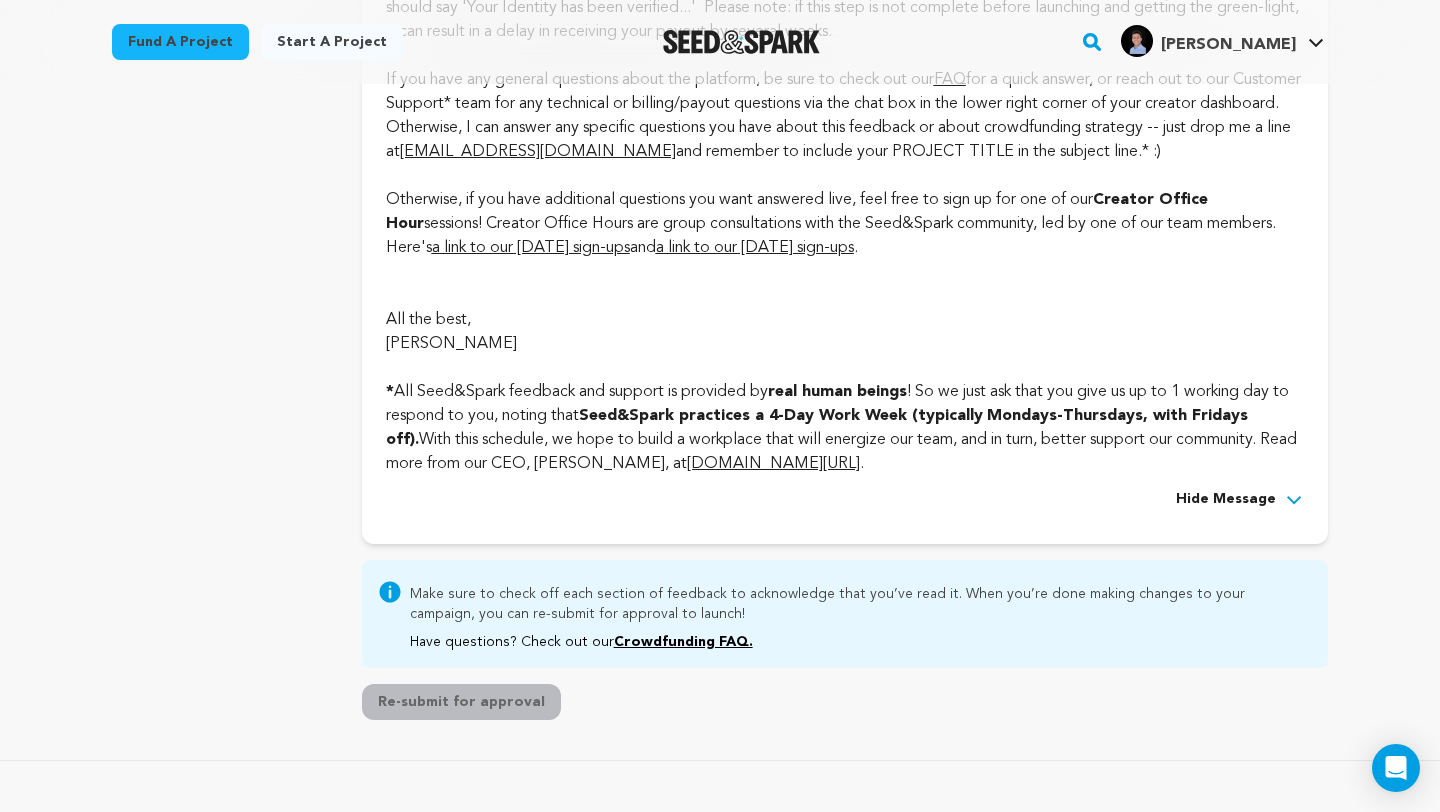 scroll, scrollTop: 5721, scrollLeft: 0, axis: vertical 